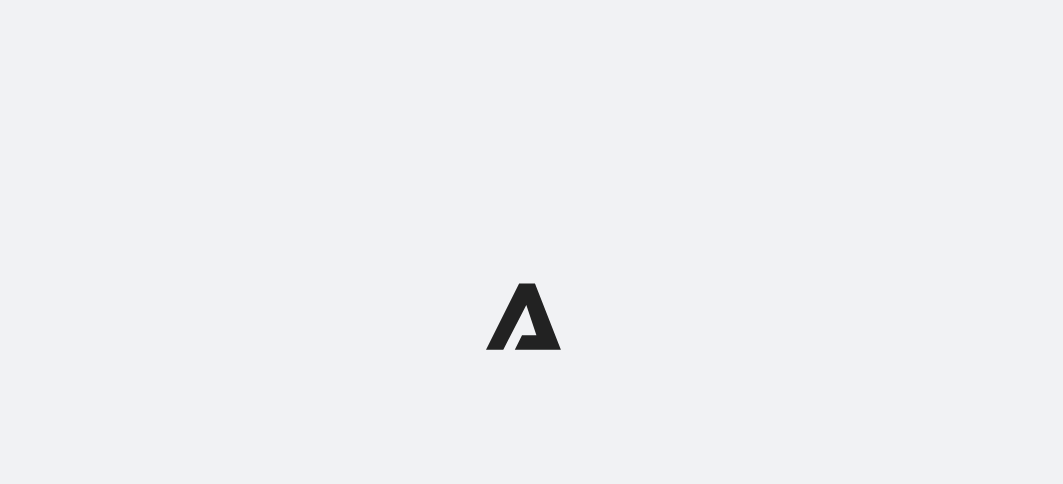 scroll, scrollTop: 0, scrollLeft: 0, axis: both 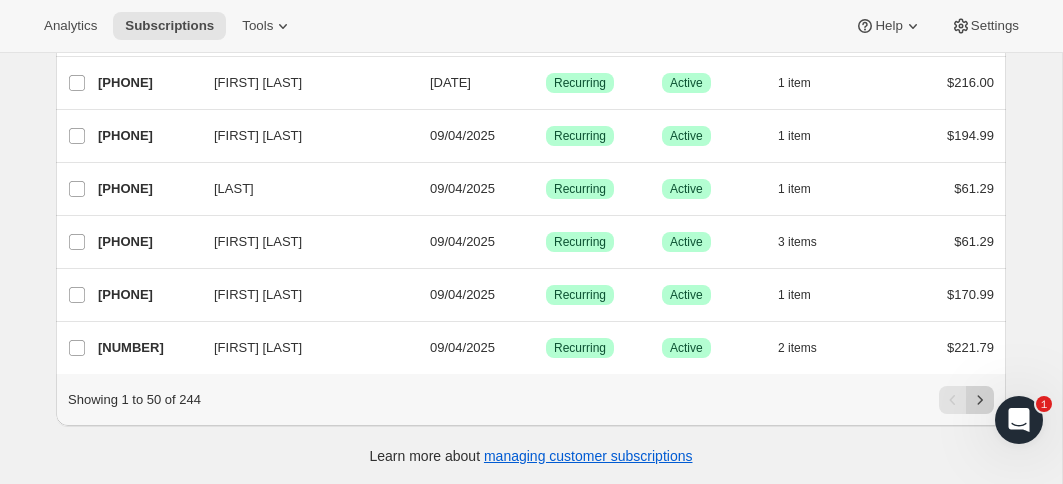 click 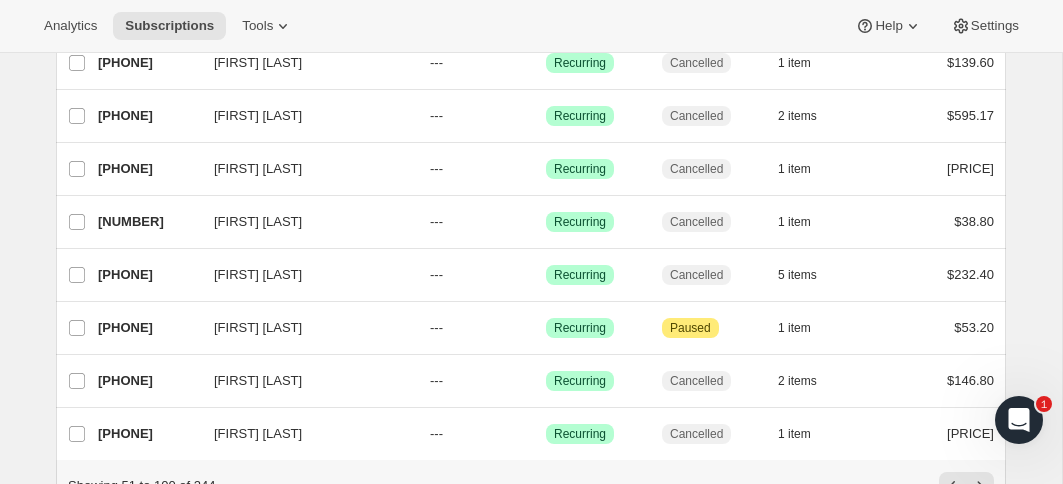 scroll, scrollTop: 2496, scrollLeft: 0, axis: vertical 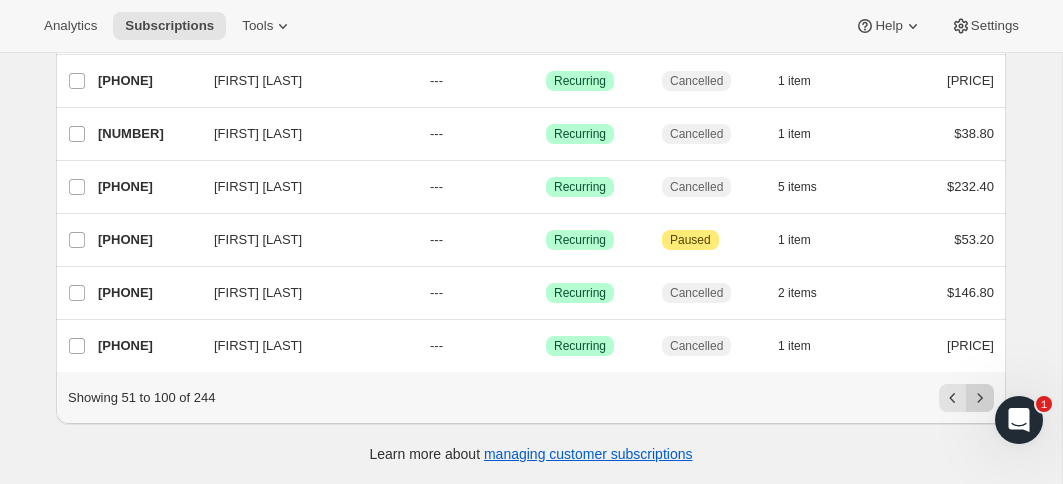 click 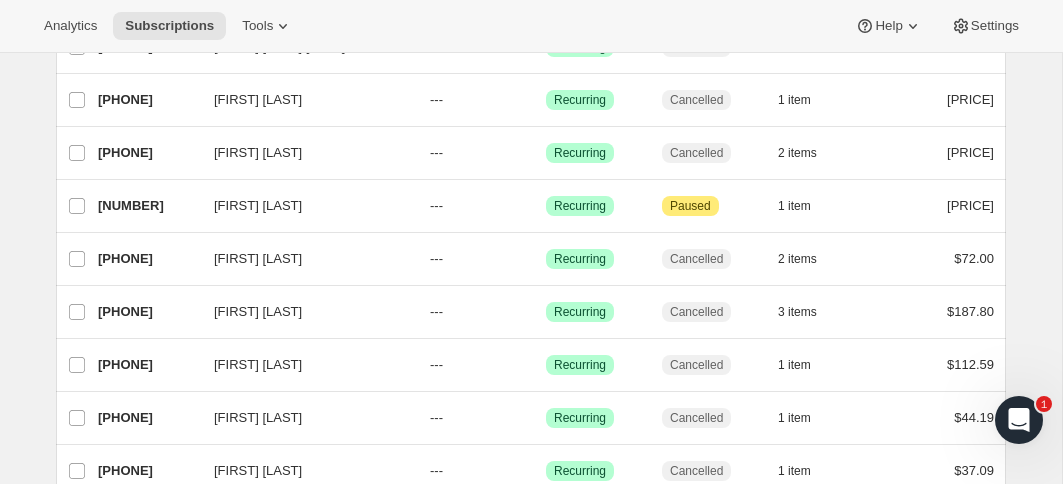 scroll, scrollTop: 453, scrollLeft: 0, axis: vertical 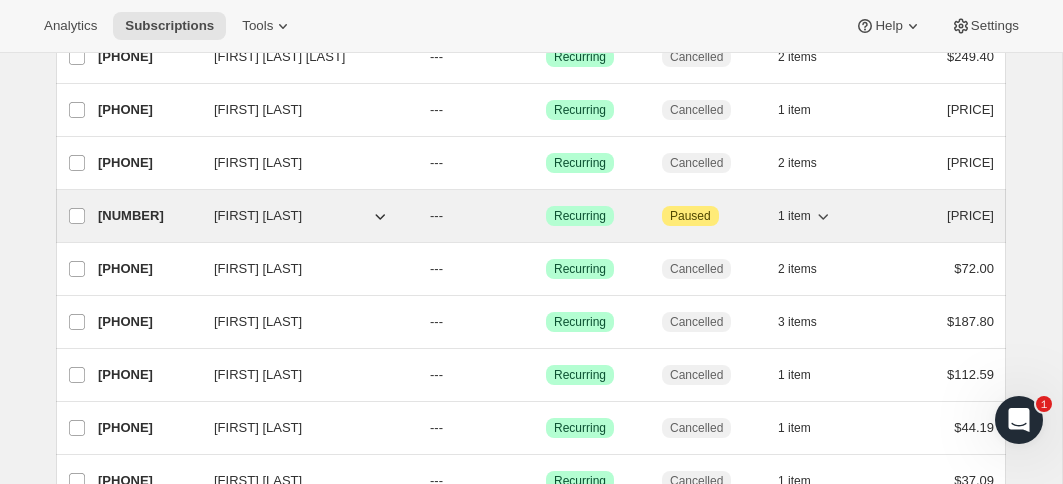click on "---" at bounding box center (480, 216) 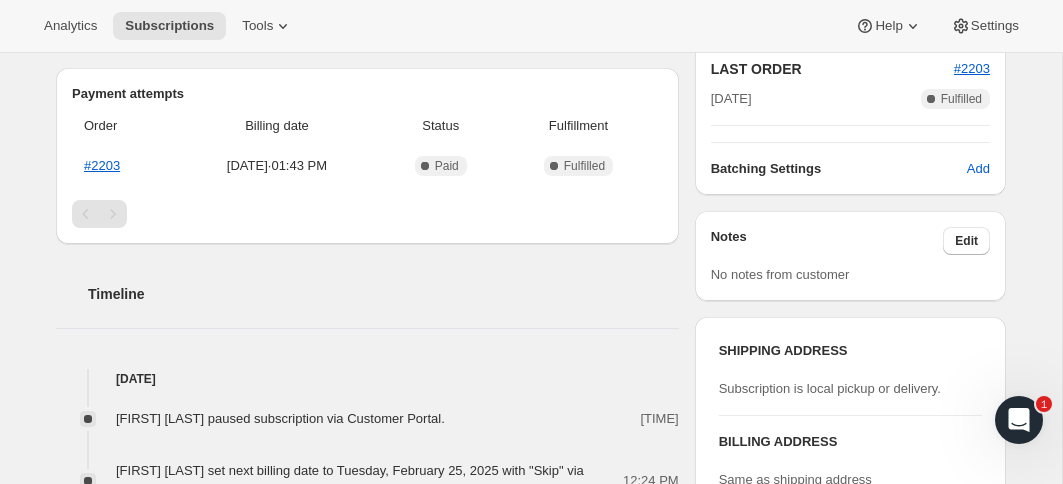 scroll, scrollTop: 0, scrollLeft: 0, axis: both 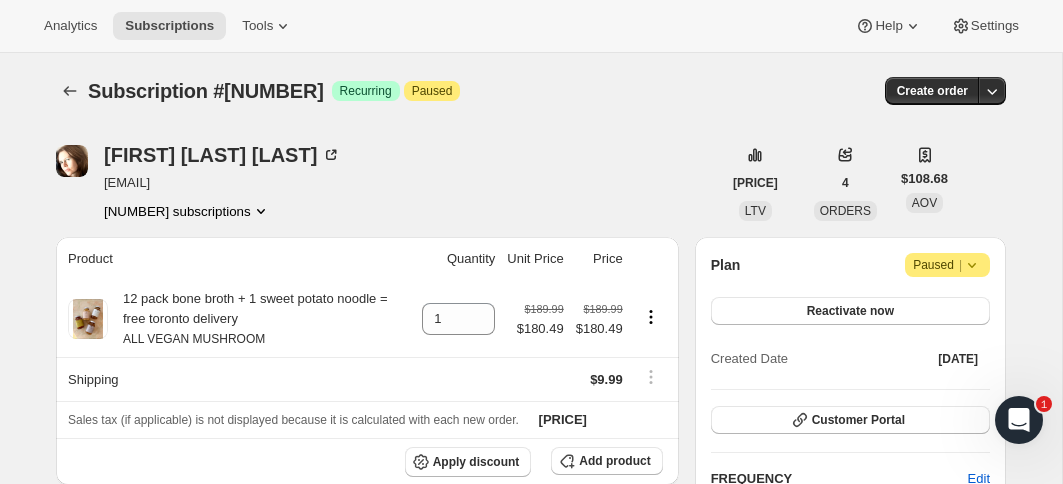 click 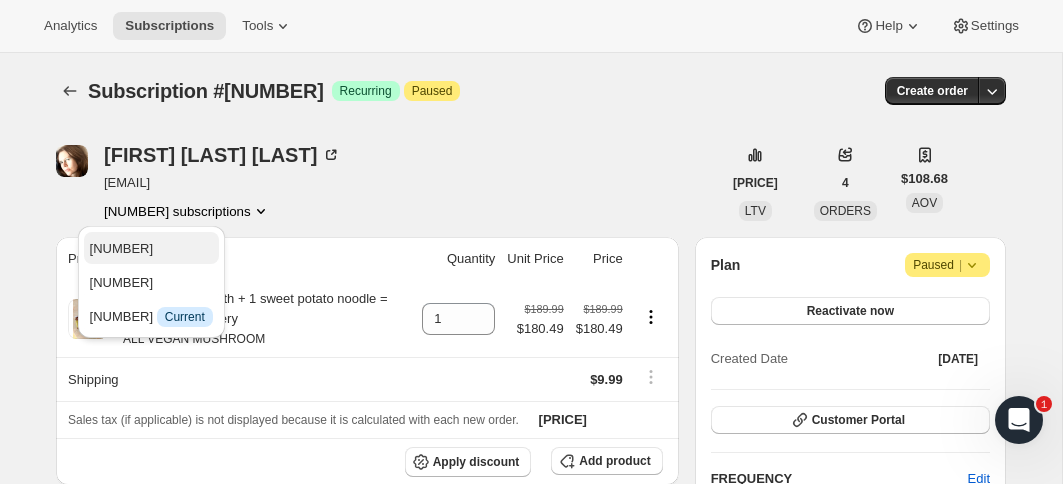 click on "[PHONE]" at bounding box center (122, 248) 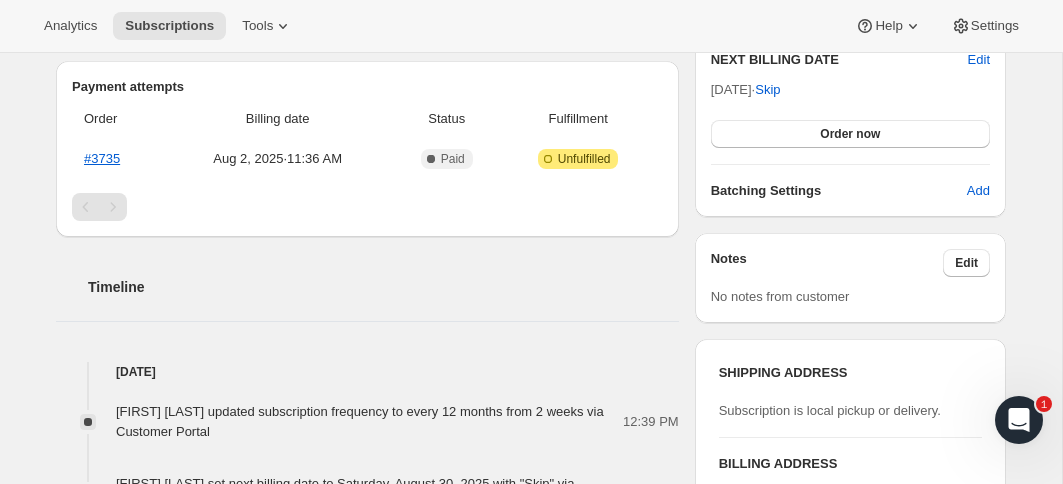 scroll, scrollTop: 0, scrollLeft: 0, axis: both 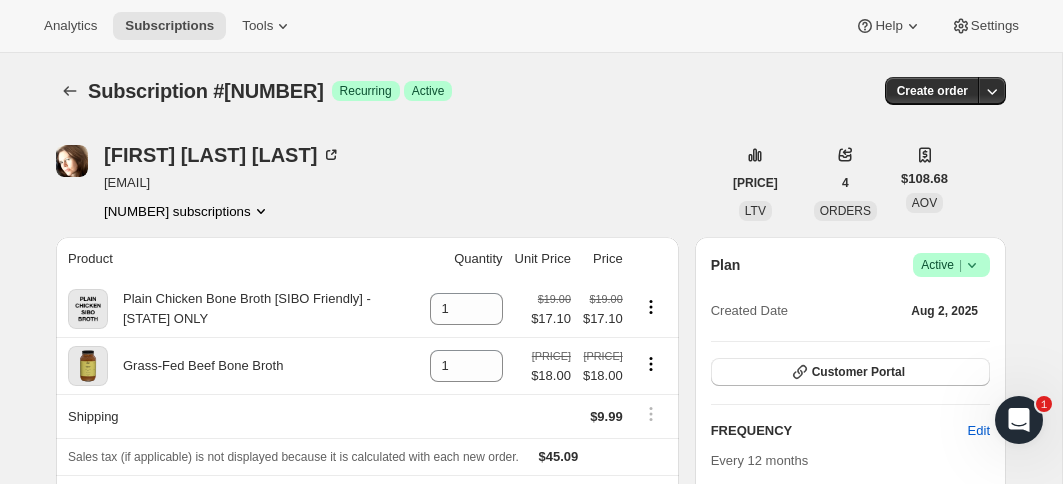 click on "Active |" at bounding box center (951, 265) 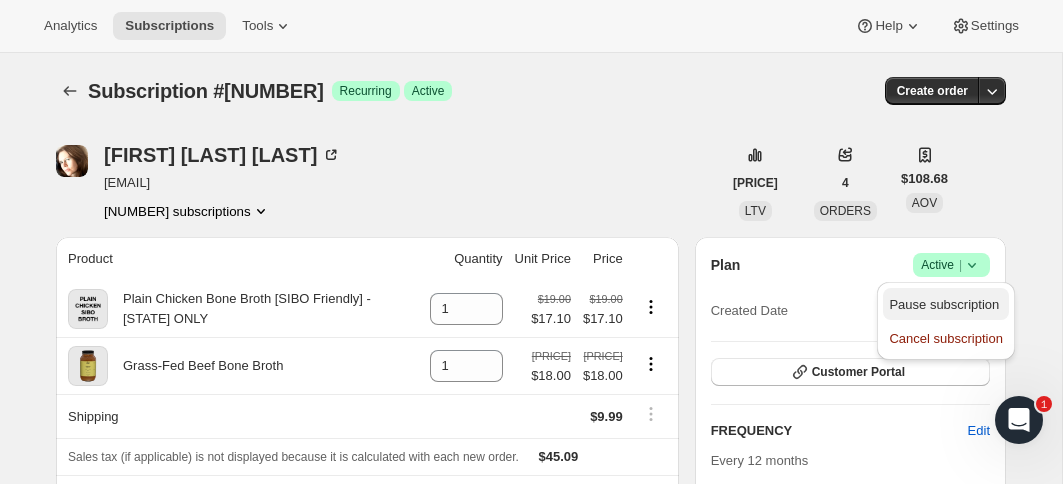 click on "Pause subscription" at bounding box center (944, 304) 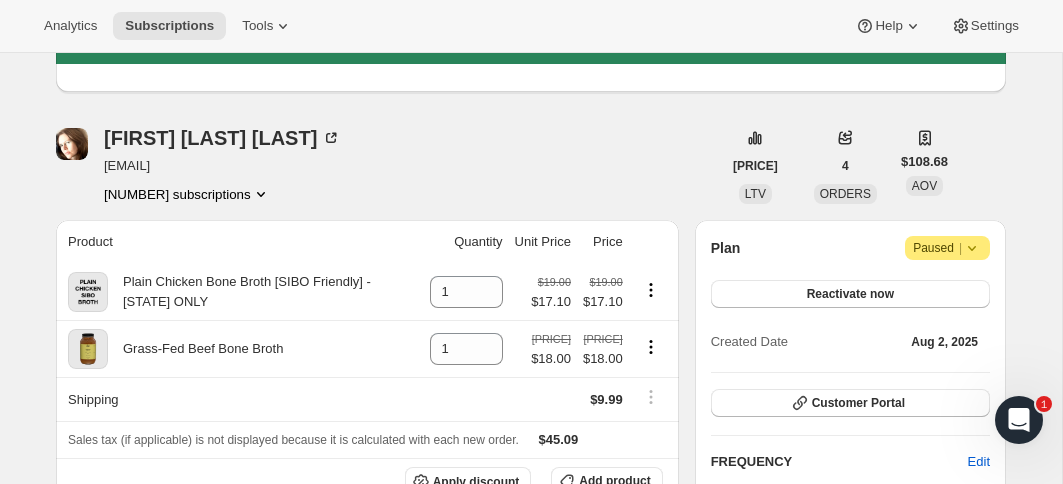 scroll, scrollTop: 0, scrollLeft: 0, axis: both 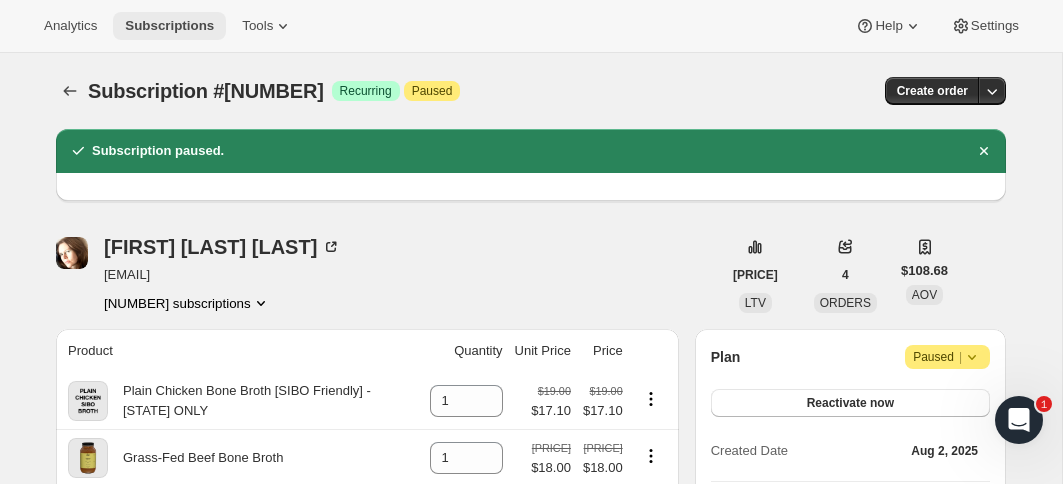 click on "Subscriptions" at bounding box center (169, 26) 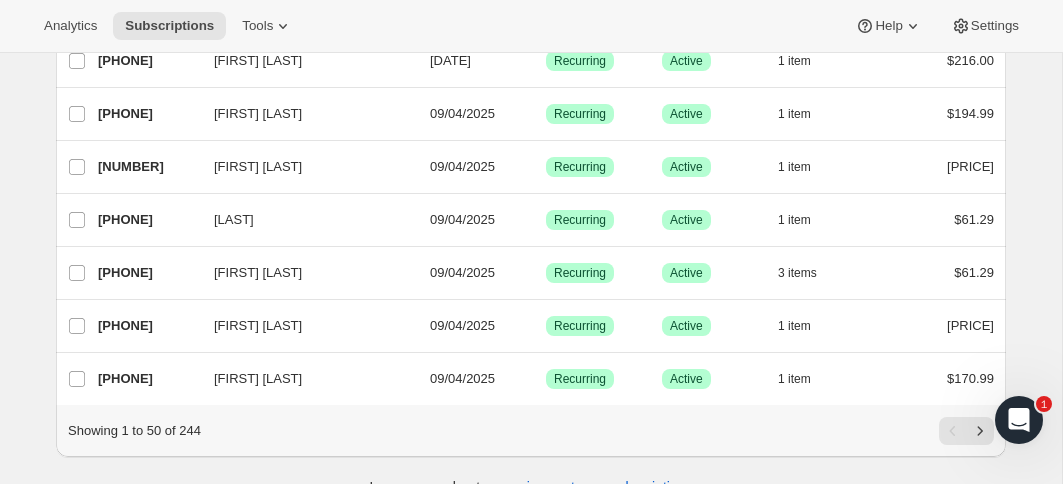 scroll, scrollTop: 2496, scrollLeft: 0, axis: vertical 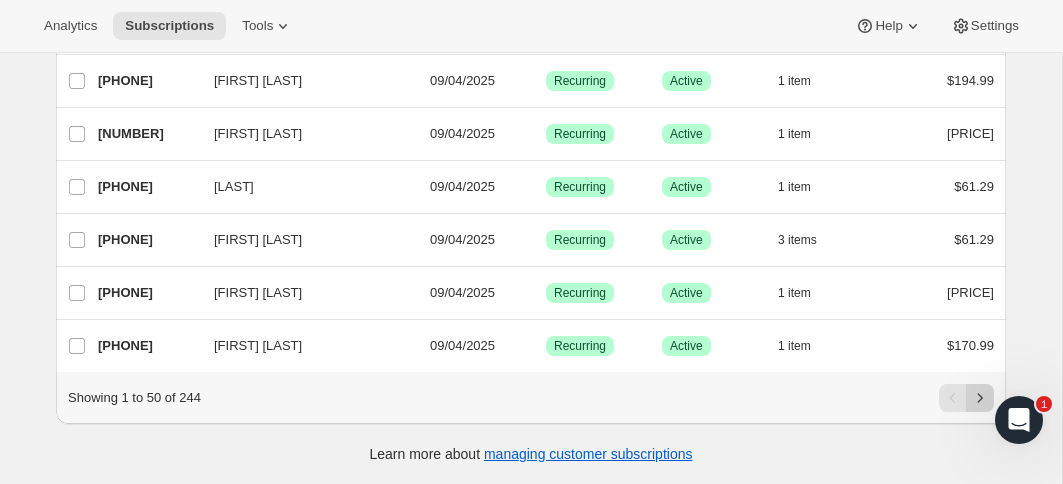 click 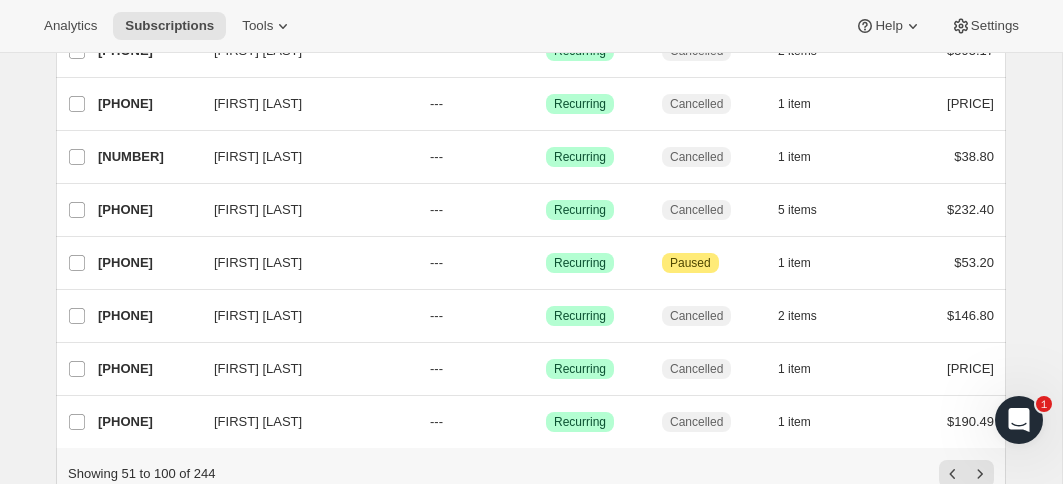 scroll, scrollTop: 2496, scrollLeft: 0, axis: vertical 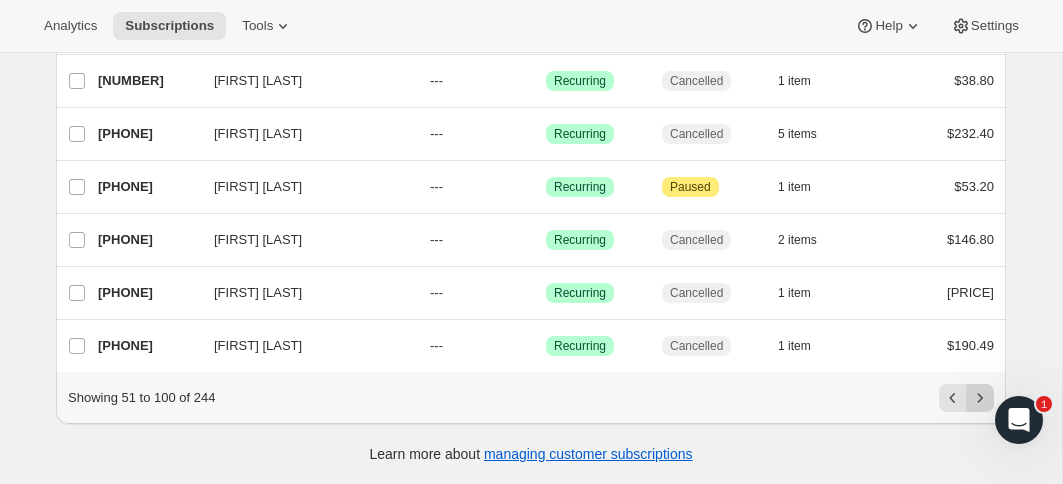click 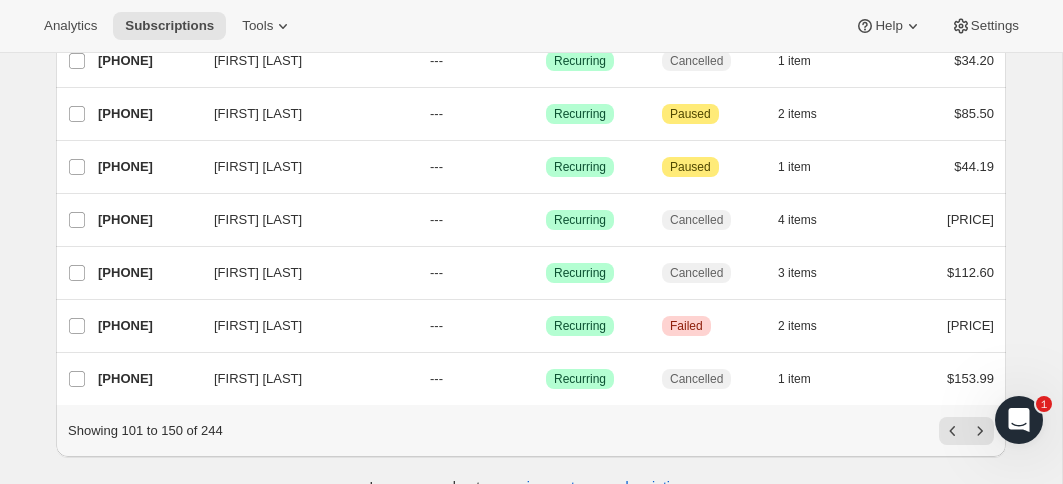 scroll, scrollTop: 2496, scrollLeft: 0, axis: vertical 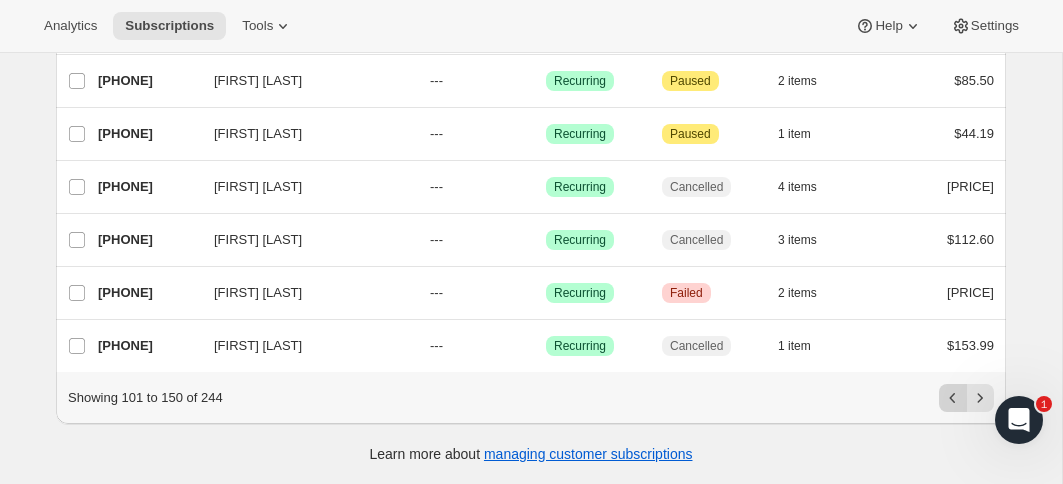 click 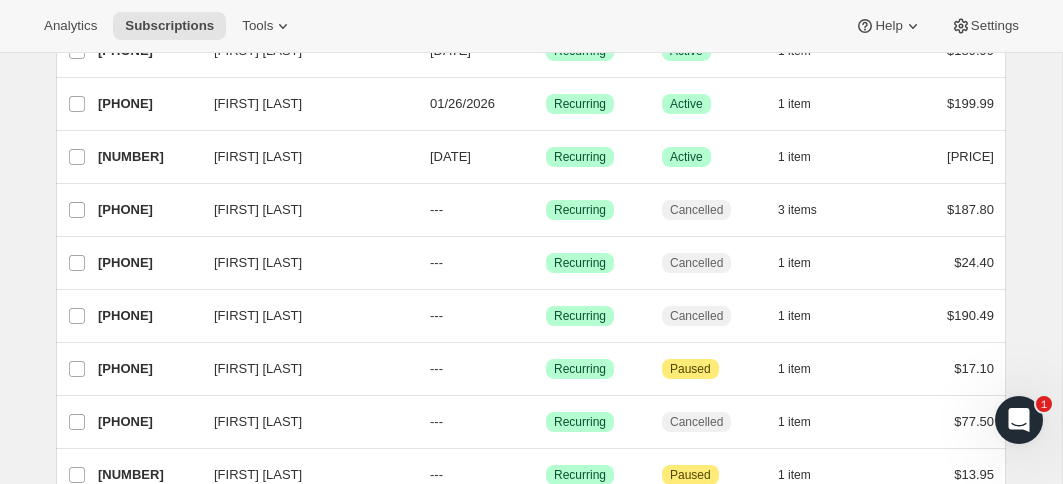 scroll, scrollTop: 1723, scrollLeft: 0, axis: vertical 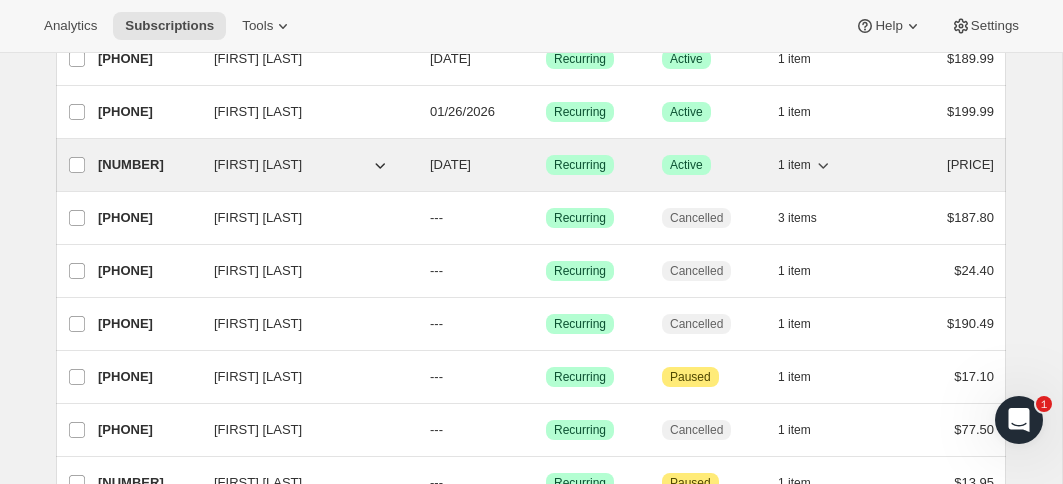 click on "[FIRST] [LAST]" at bounding box center [258, 165] 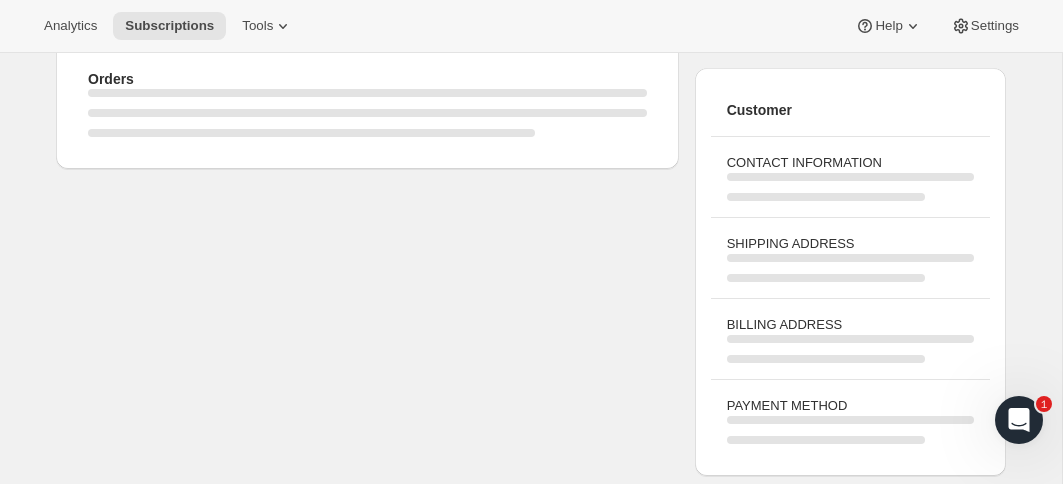 scroll, scrollTop: 0, scrollLeft: 0, axis: both 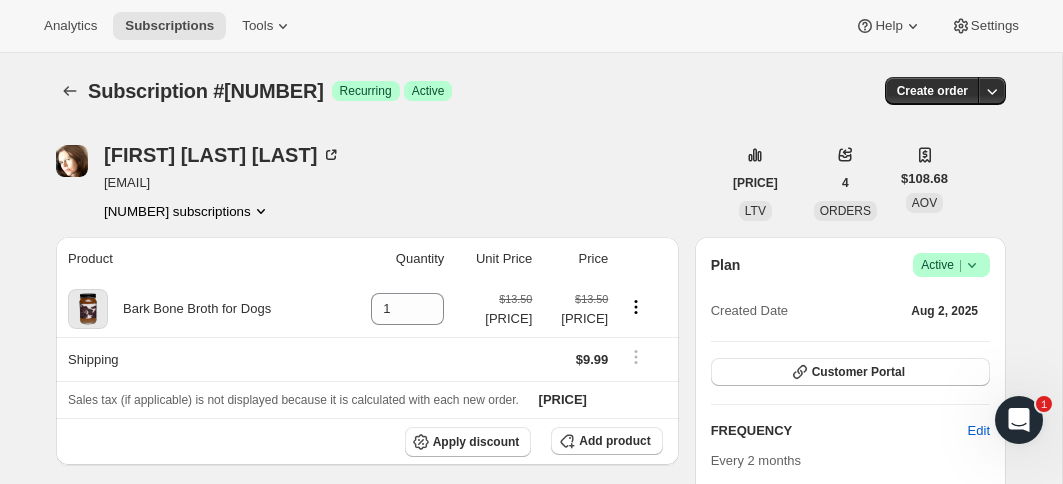 click 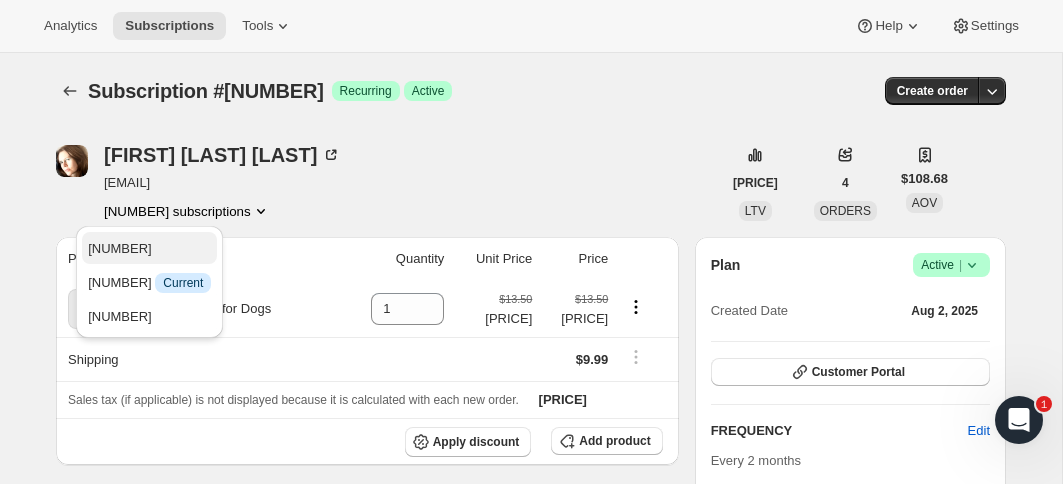 click on "[PHONE]" at bounding box center [120, 248] 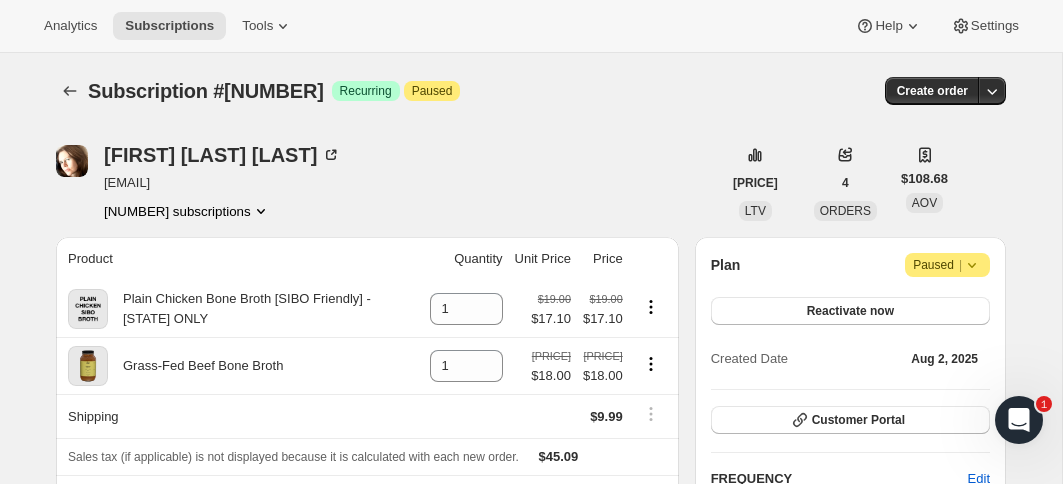 click 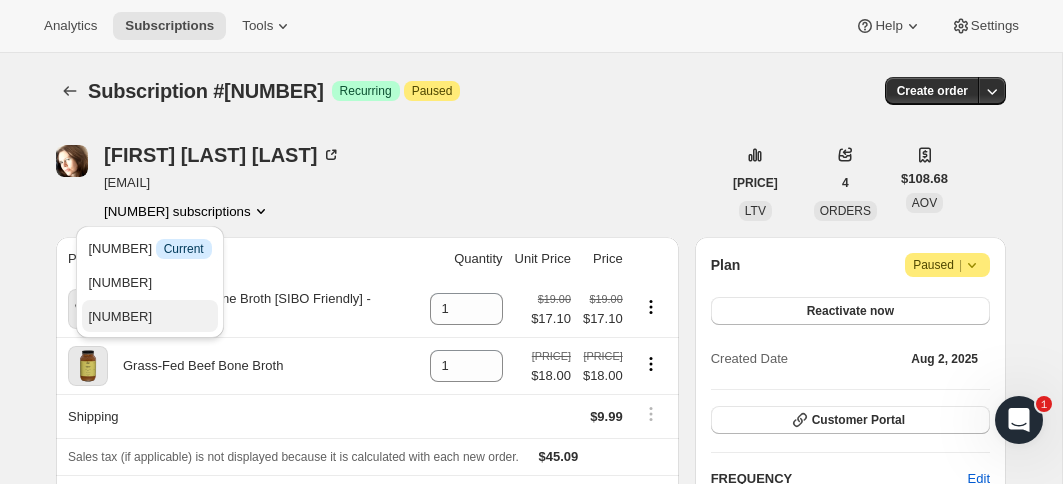 click on "7536836828" at bounding box center [120, 316] 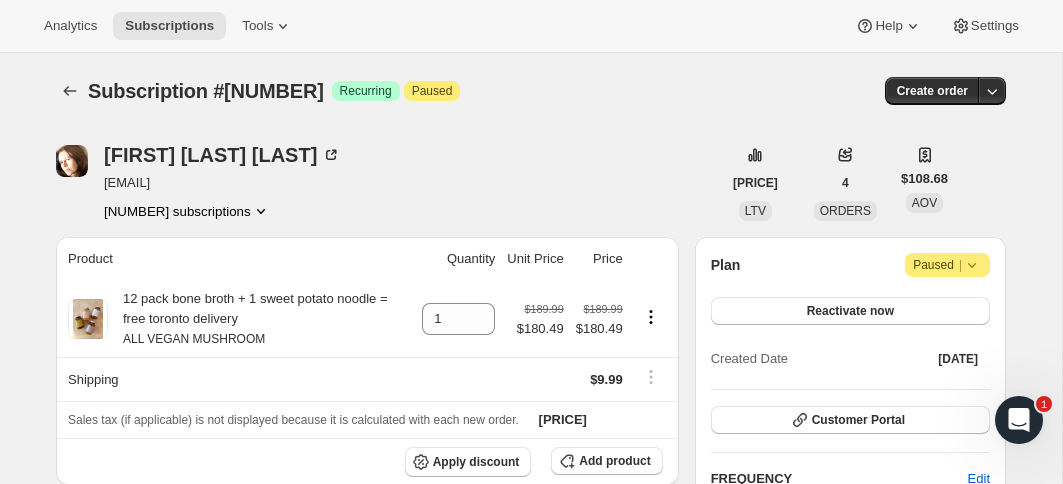 click on "Paused |" at bounding box center [947, 265] 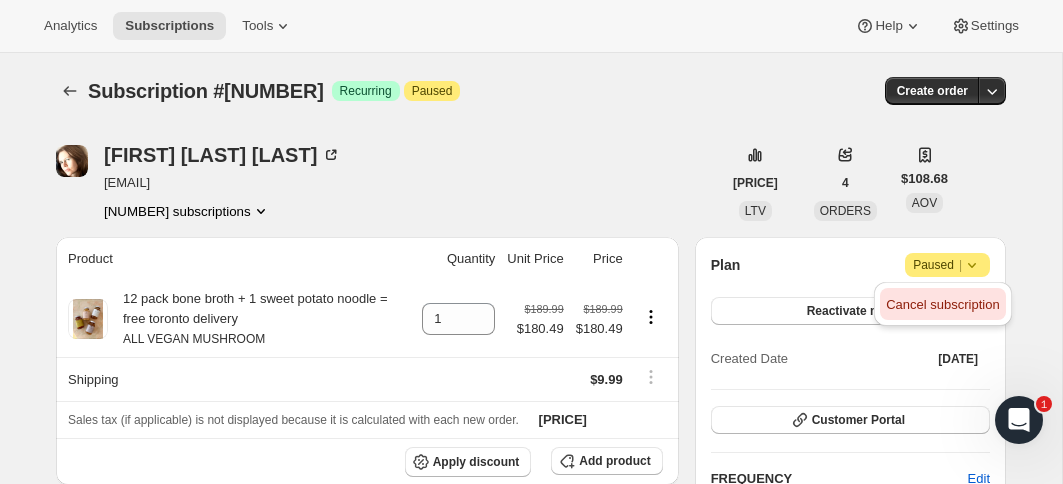 click on "Cancel subscription" at bounding box center [942, 304] 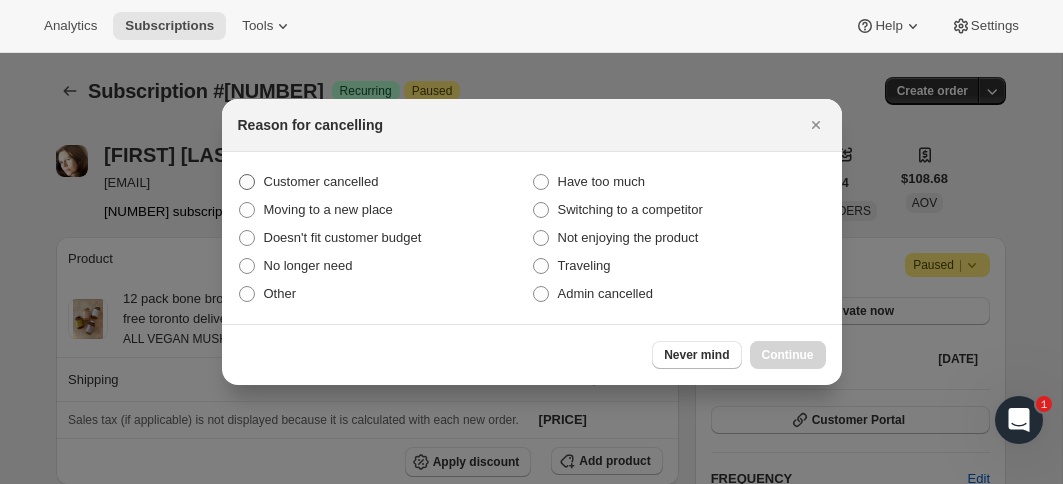 click at bounding box center [247, 182] 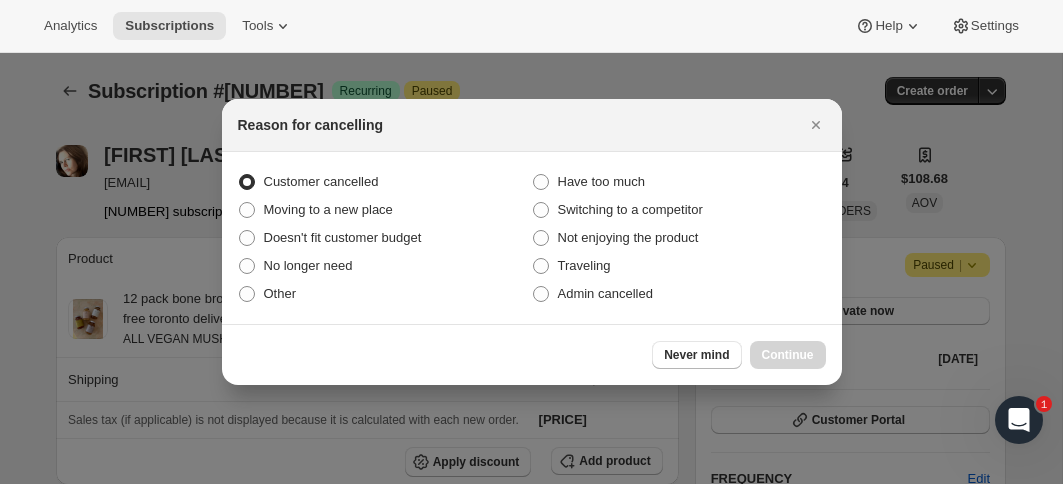 radio on "true" 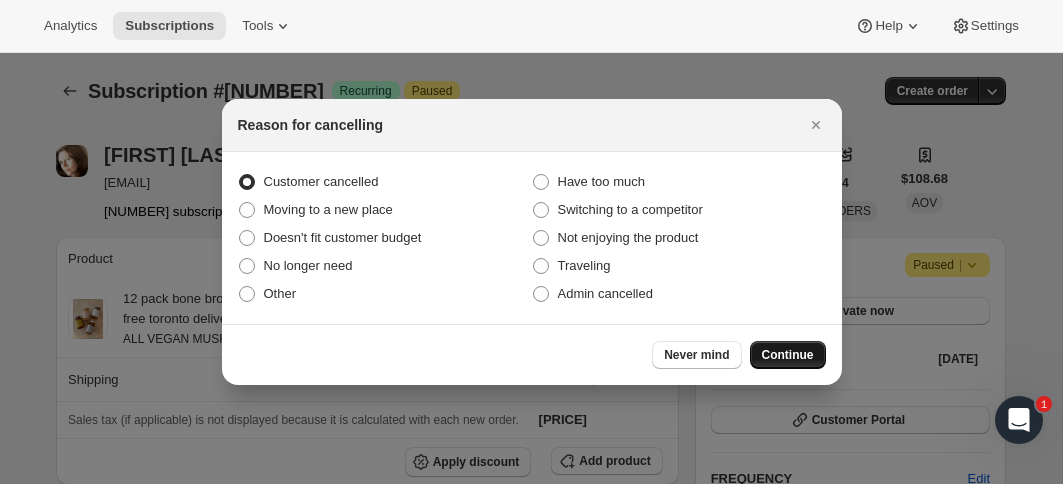 click on "Continue" at bounding box center (788, 355) 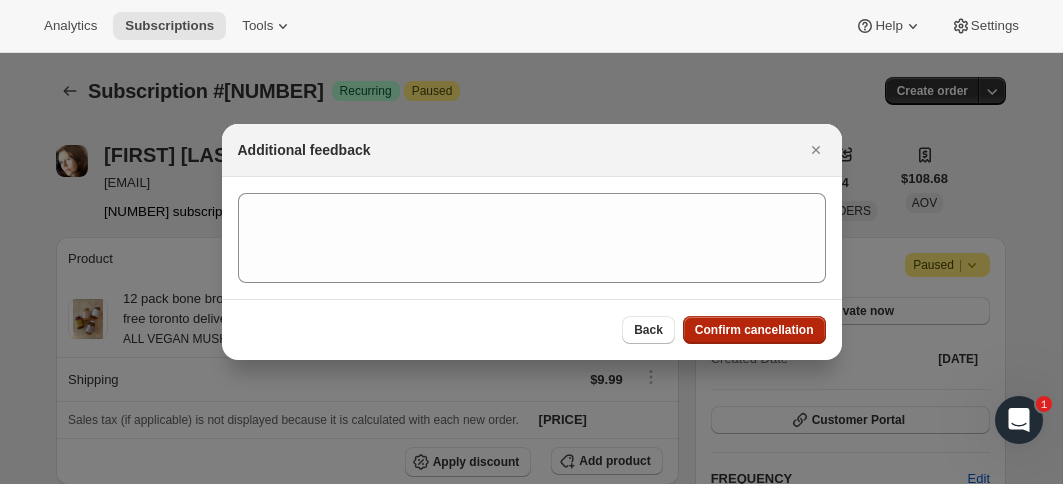 click on "Confirm cancellation" at bounding box center (754, 330) 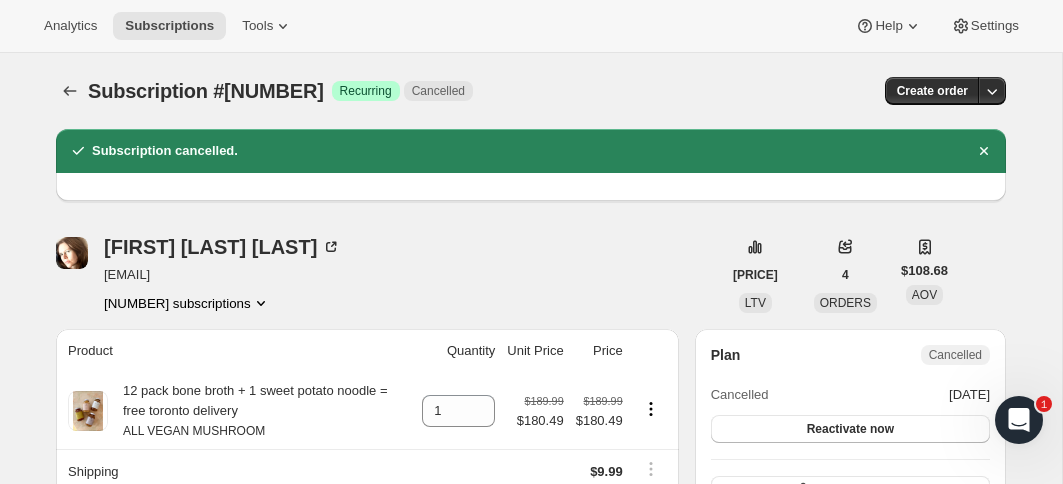 click 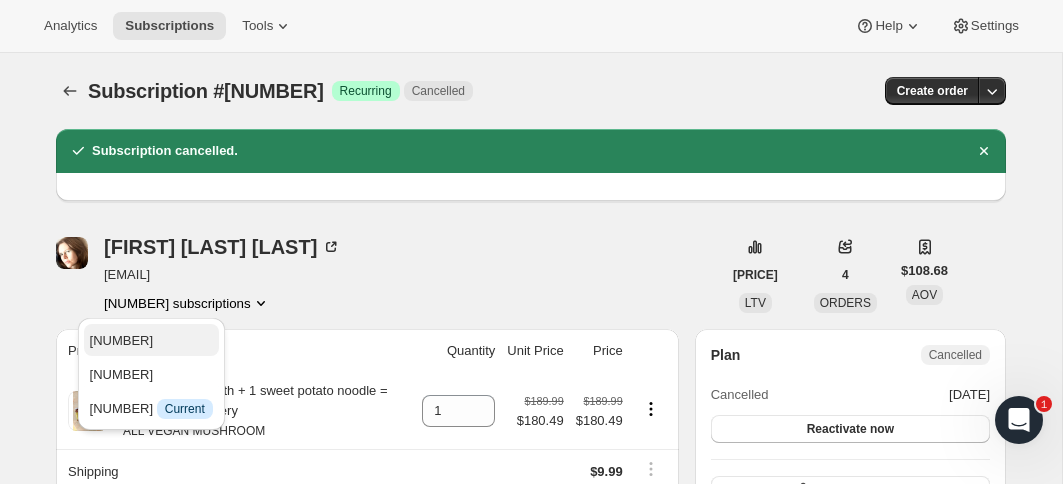 click on "[PHONE]" at bounding box center (122, 340) 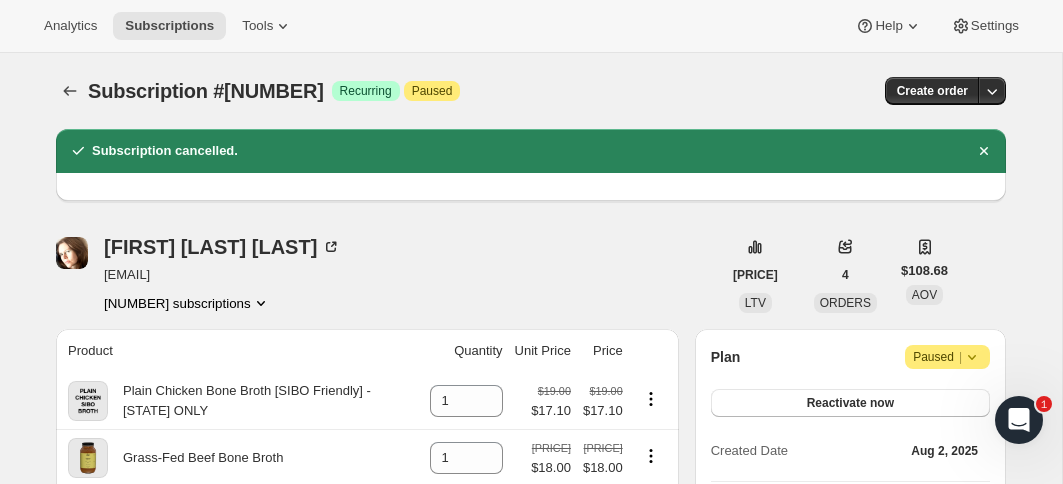 click 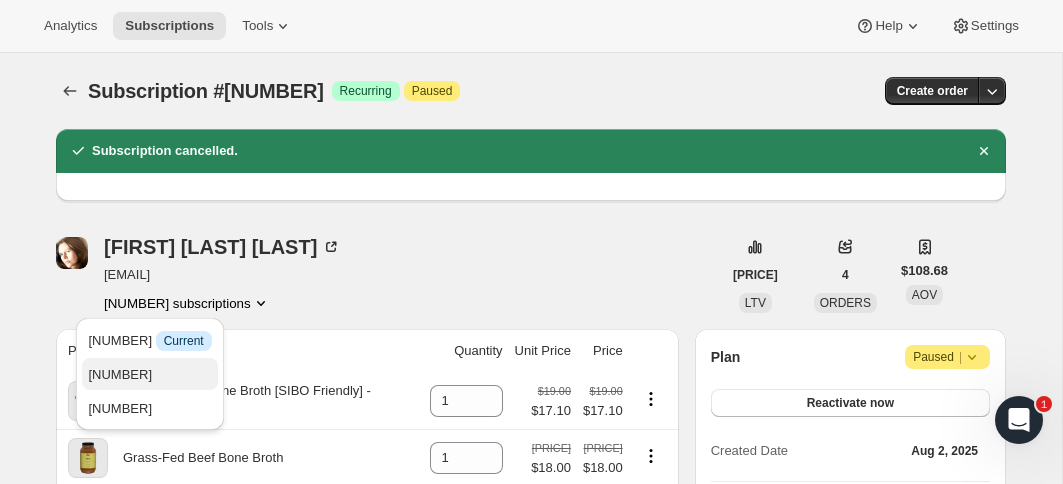 click on "[PHONE]" at bounding box center (120, 374) 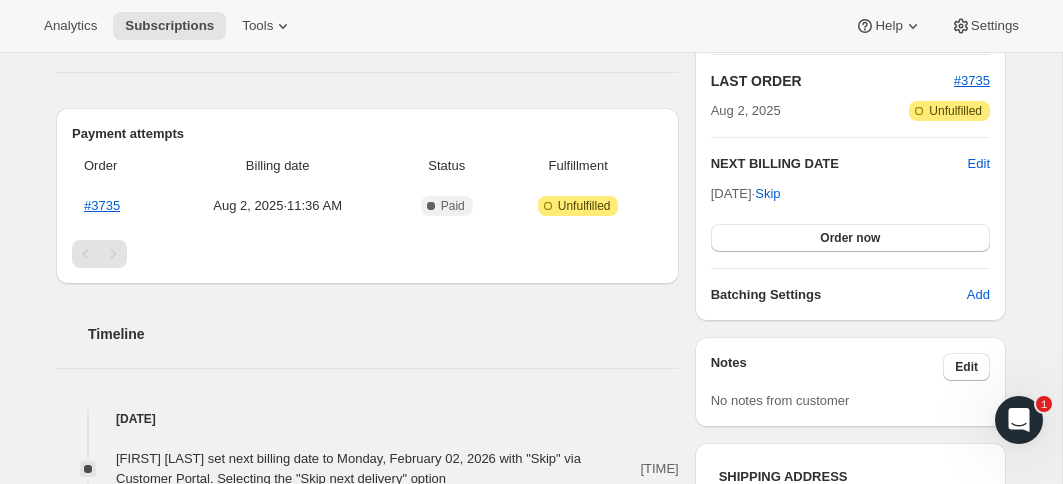 scroll, scrollTop: 524, scrollLeft: 0, axis: vertical 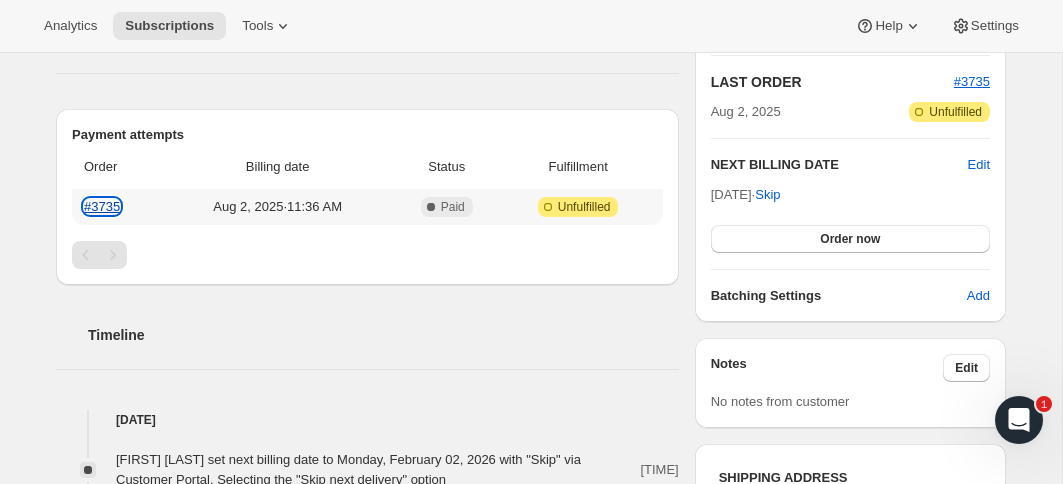 click on "#3735" at bounding box center [102, 206] 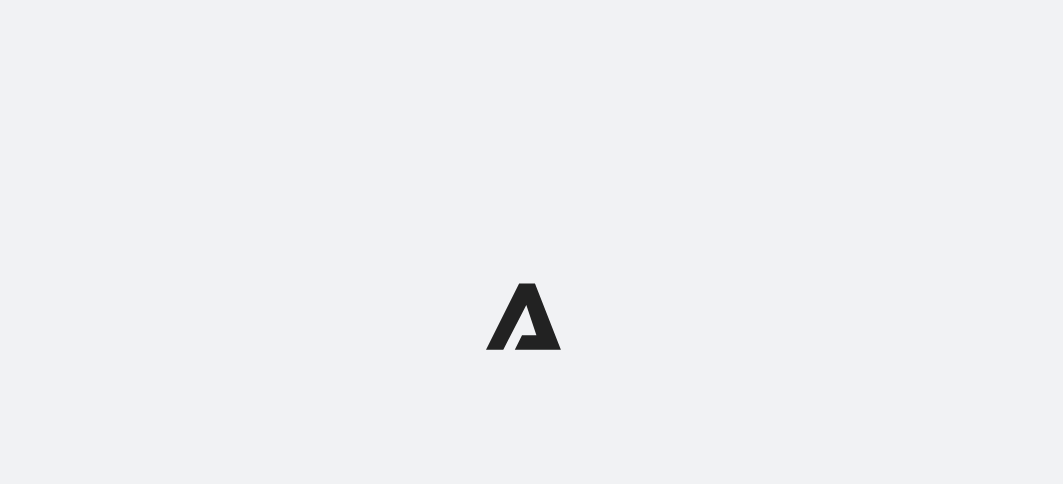 scroll, scrollTop: 0, scrollLeft: 0, axis: both 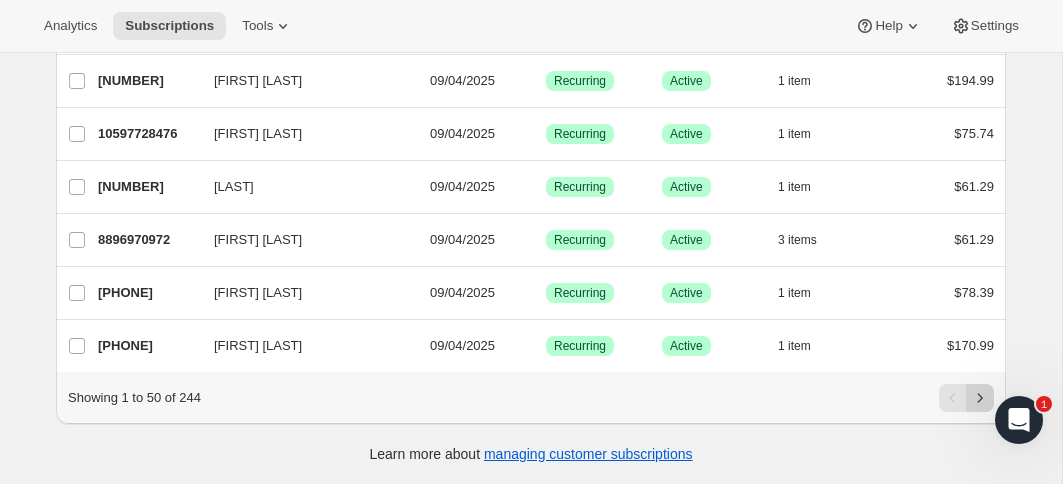 click 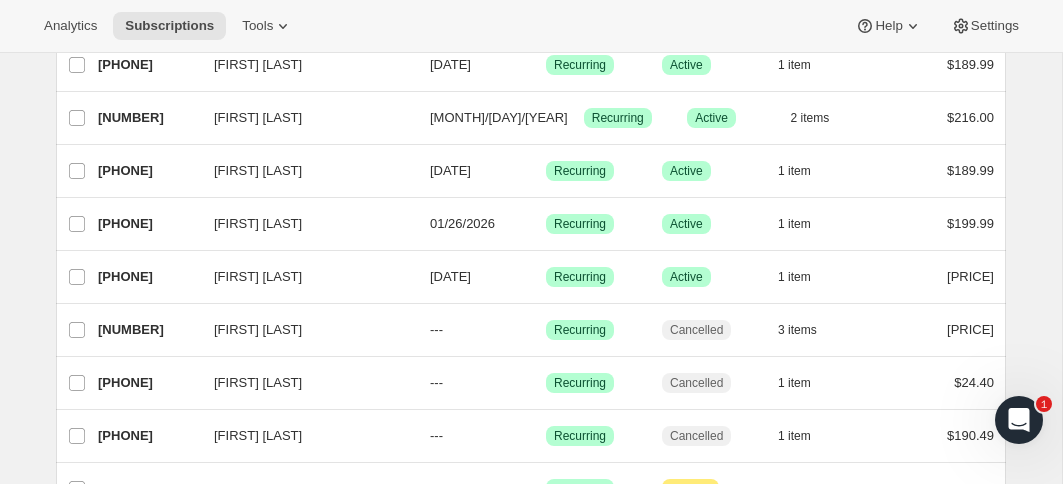 scroll, scrollTop: 1609, scrollLeft: 0, axis: vertical 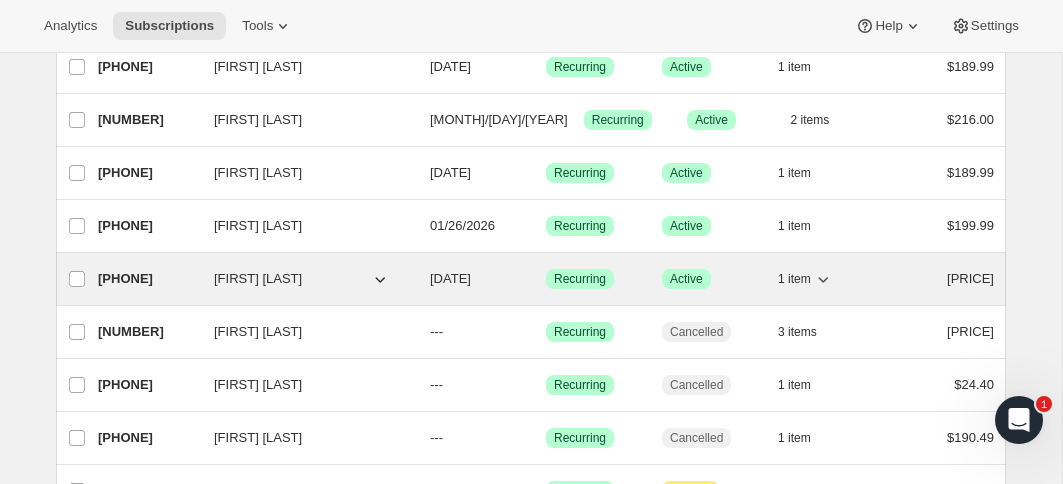 click on "[NUMBER] [FIRST] [FIRST] [LAST] [DATE] Success Recurring Success Active 1   item [PRICE]" at bounding box center [546, 279] 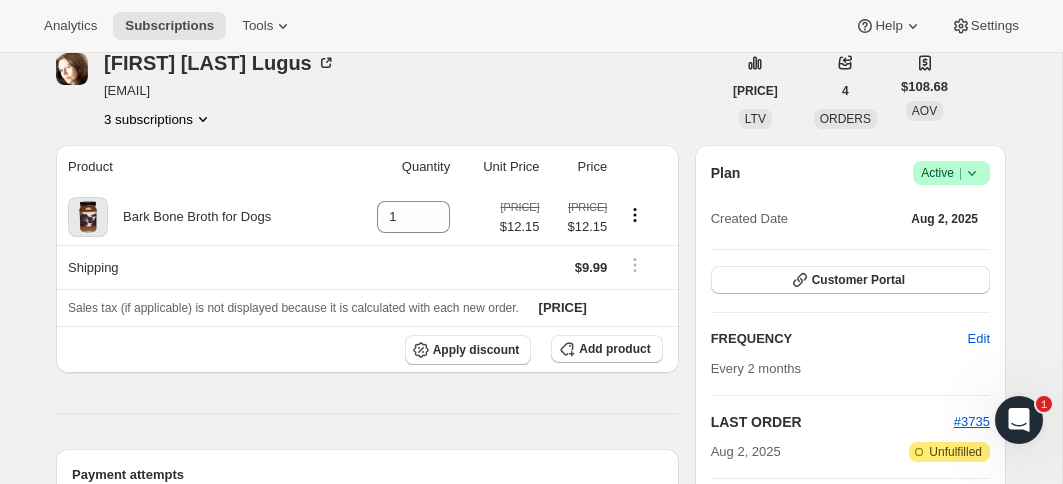 scroll, scrollTop: 89, scrollLeft: 0, axis: vertical 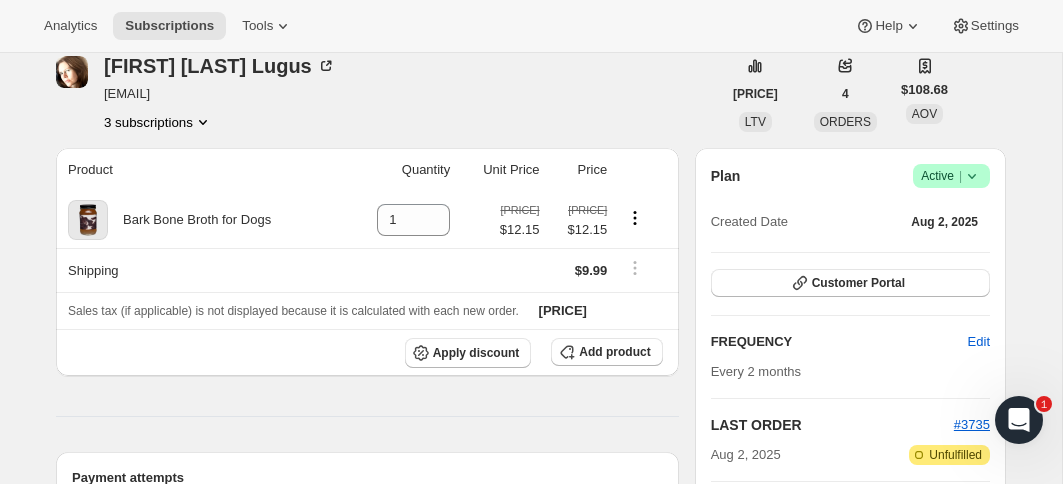 click 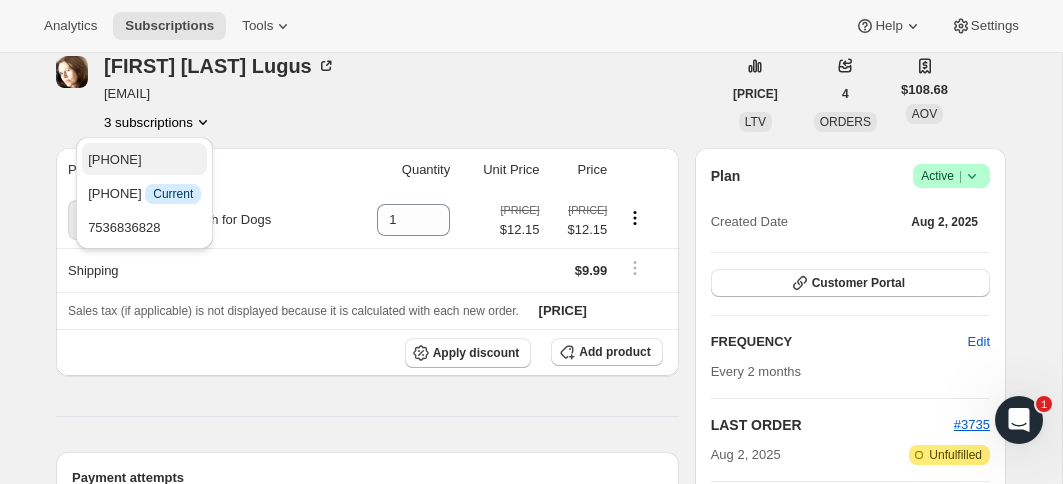 click on "[PHONE]" at bounding box center (114, 159) 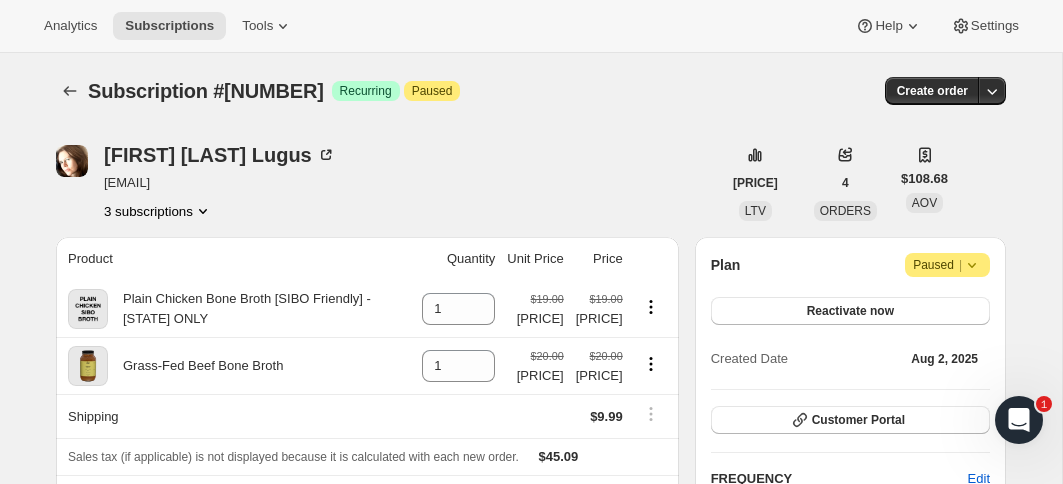 click on "Paused |" at bounding box center [947, 265] 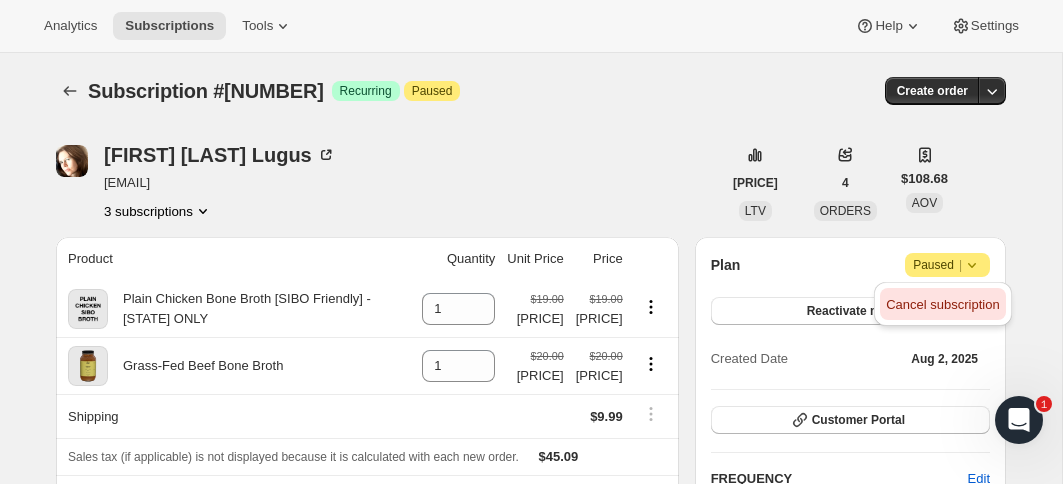 click on "Cancel subscription" at bounding box center (942, 304) 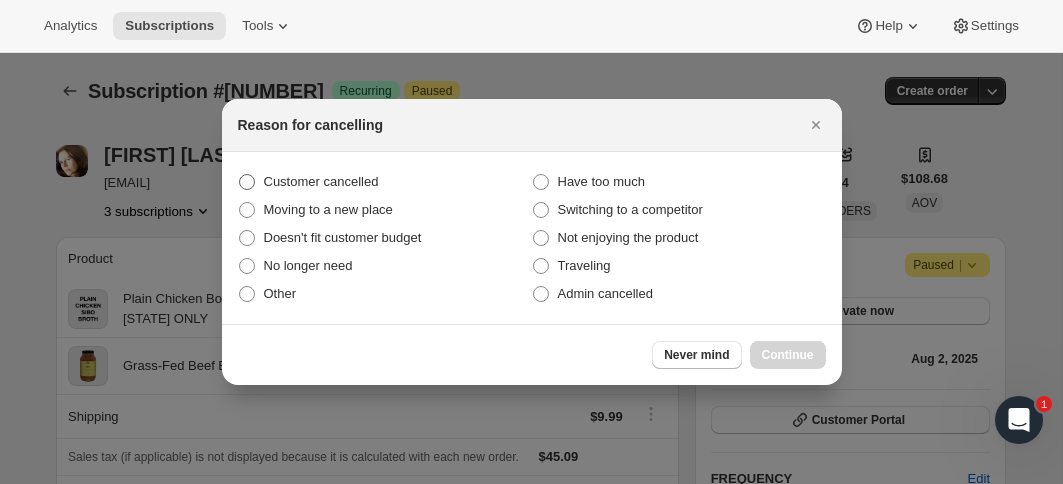 click at bounding box center [247, 182] 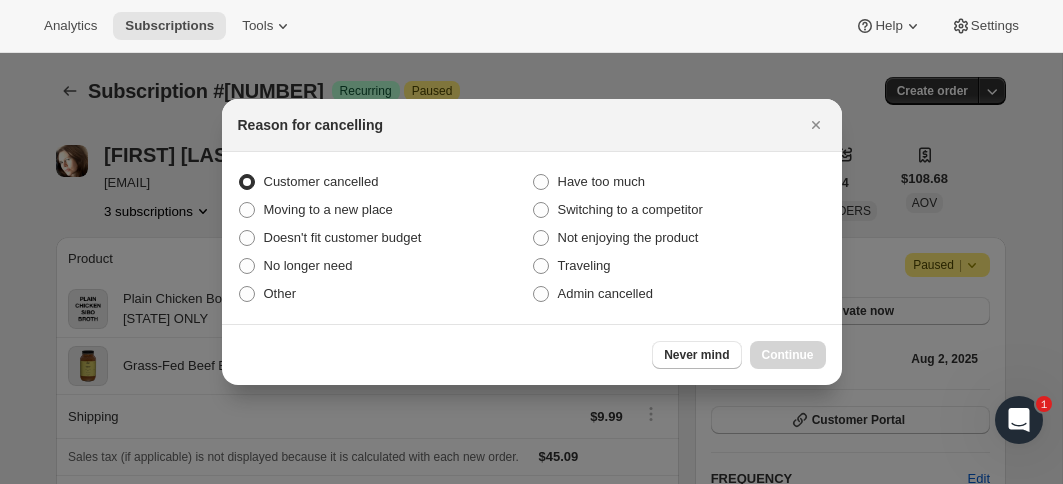 radio on "true" 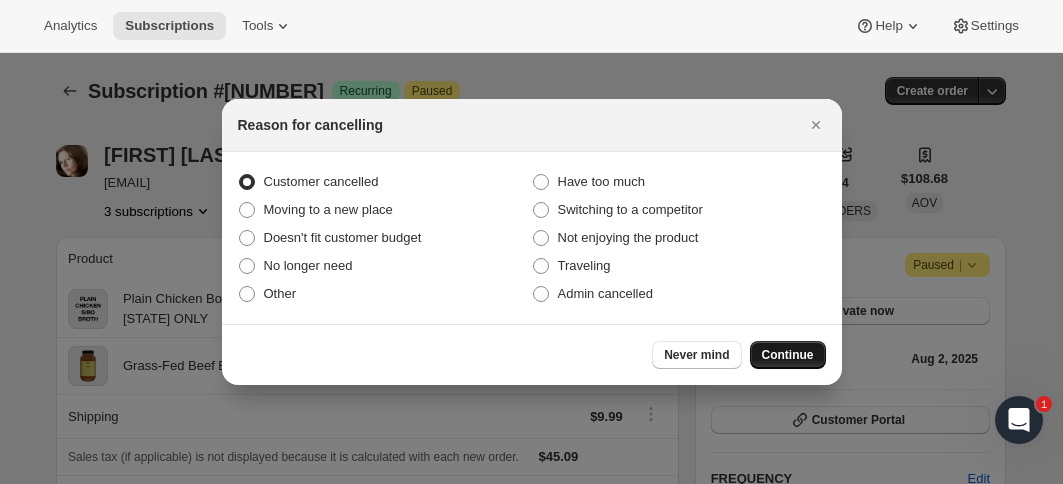 click on "Continue" at bounding box center [788, 355] 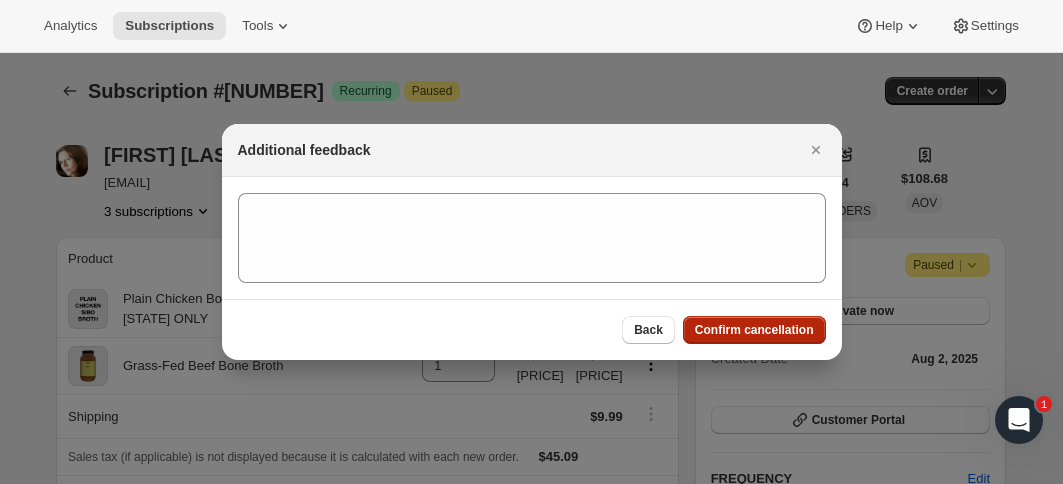 click on "Confirm cancellation" at bounding box center (754, 330) 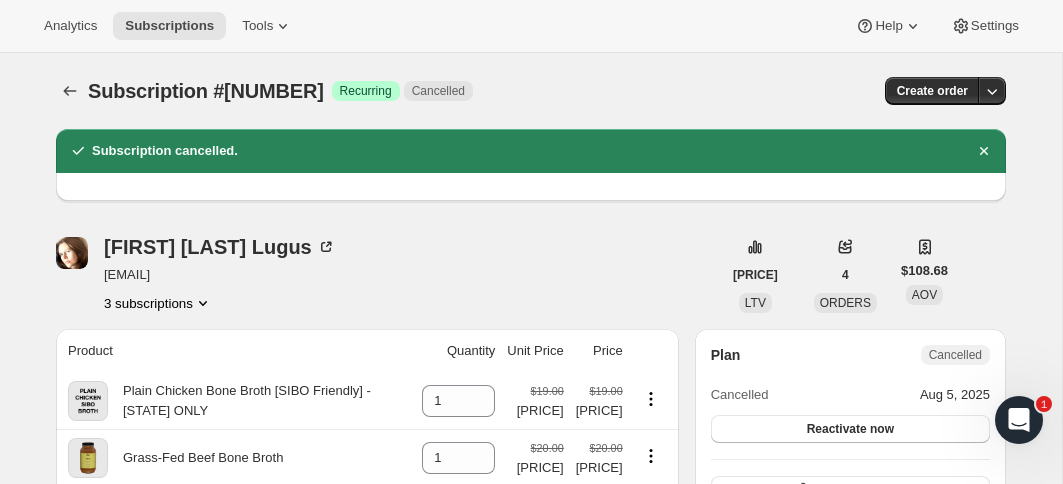 click 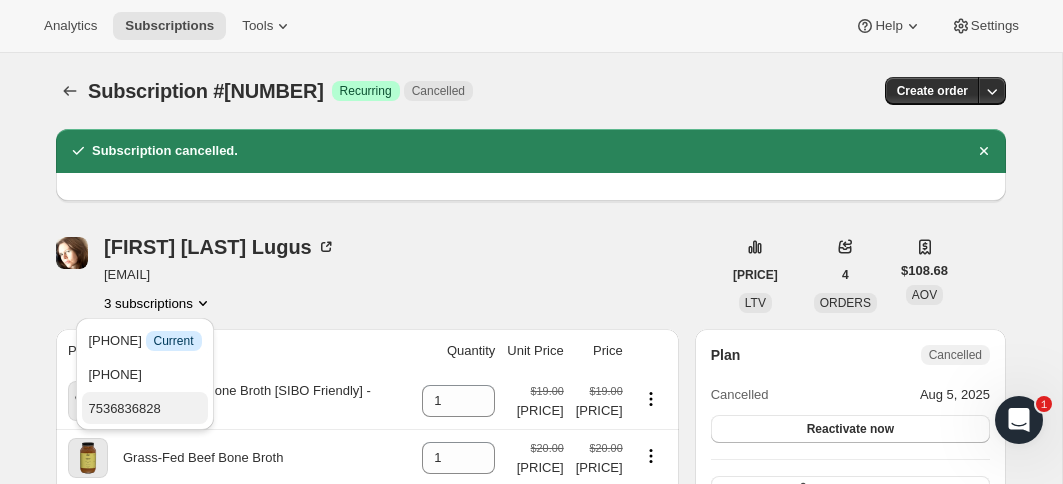 click on "7536836828" at bounding box center [124, 408] 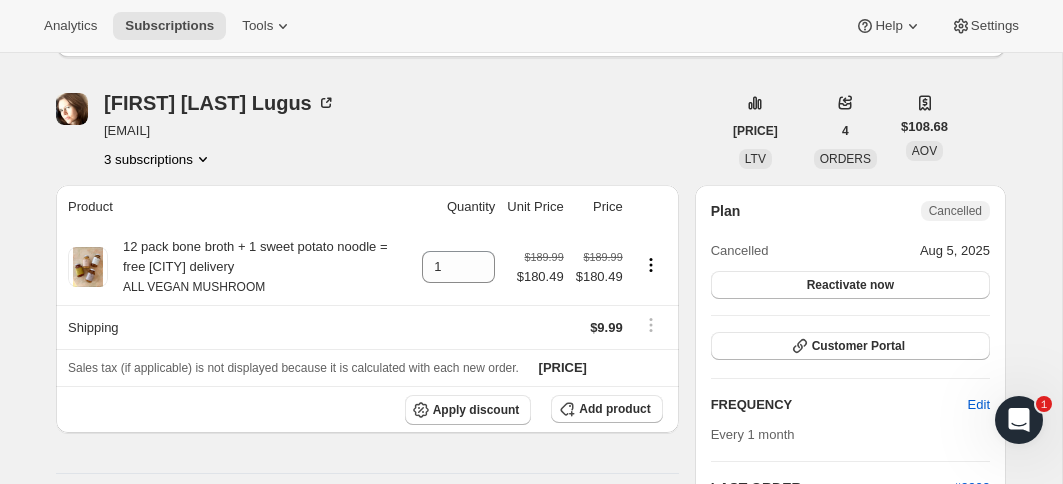 scroll, scrollTop: 0, scrollLeft: 0, axis: both 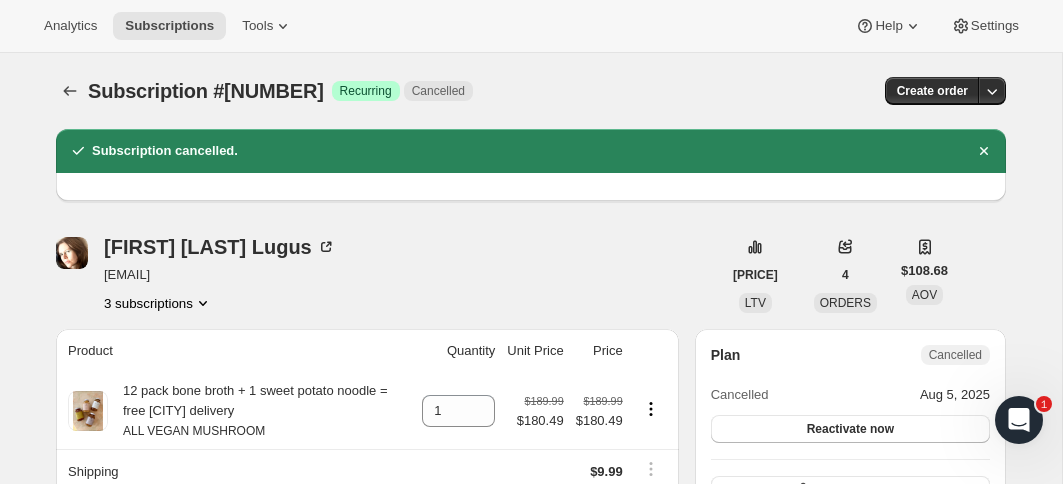 click on "3 subscriptions" at bounding box center [158, 303] 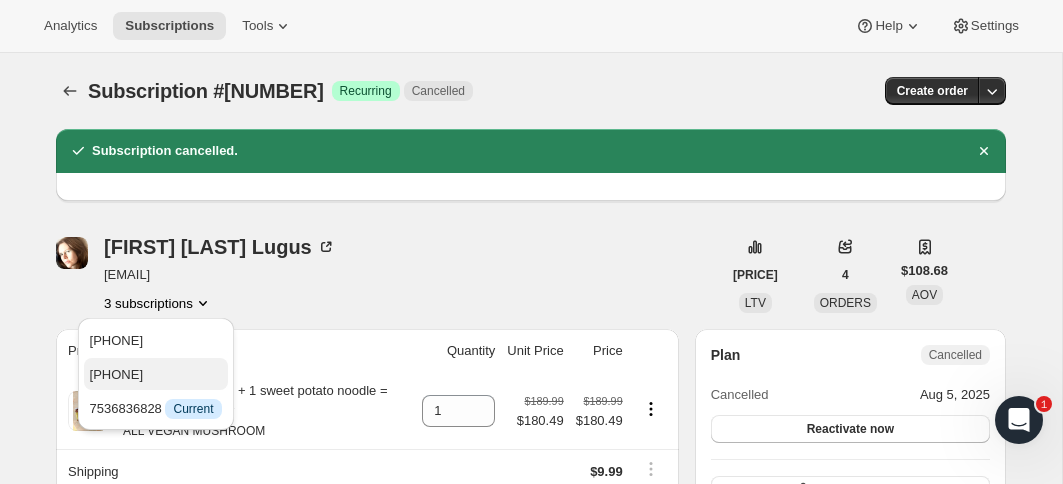 click on "[PHONE]" at bounding box center (116, 374) 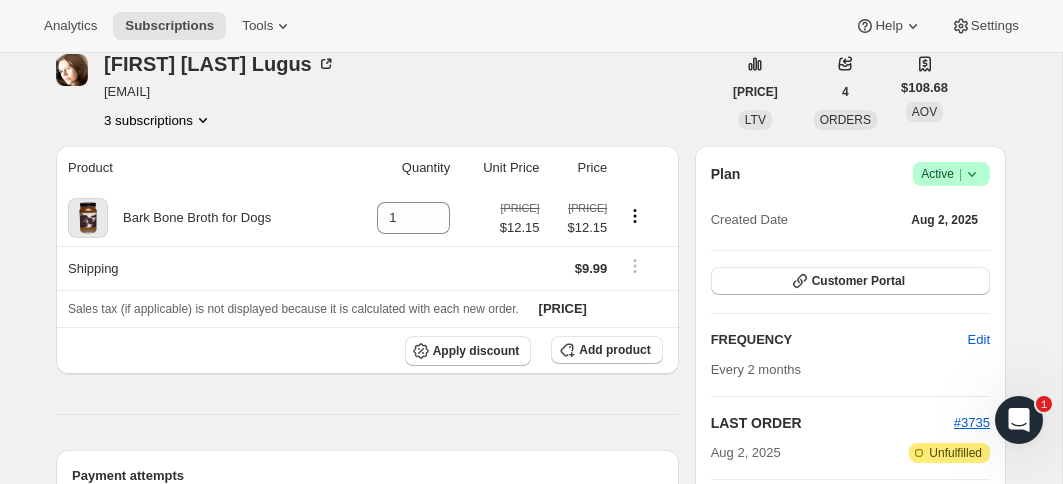 scroll, scrollTop: 0, scrollLeft: 0, axis: both 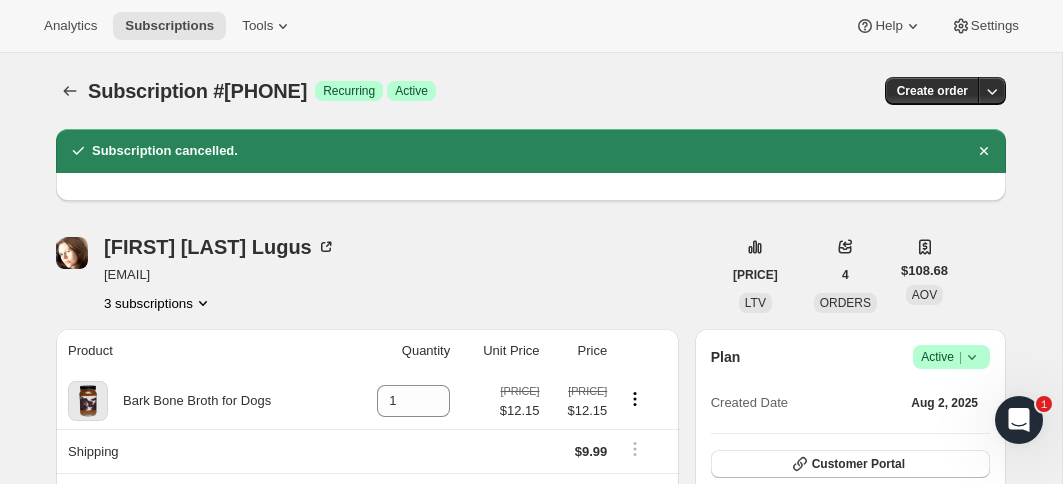 click 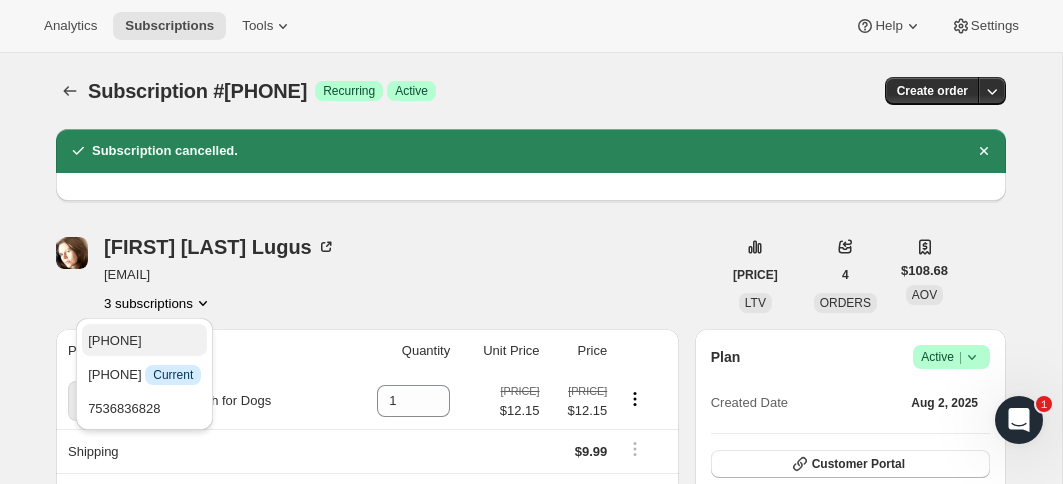 click on "[PHONE]" at bounding box center (114, 340) 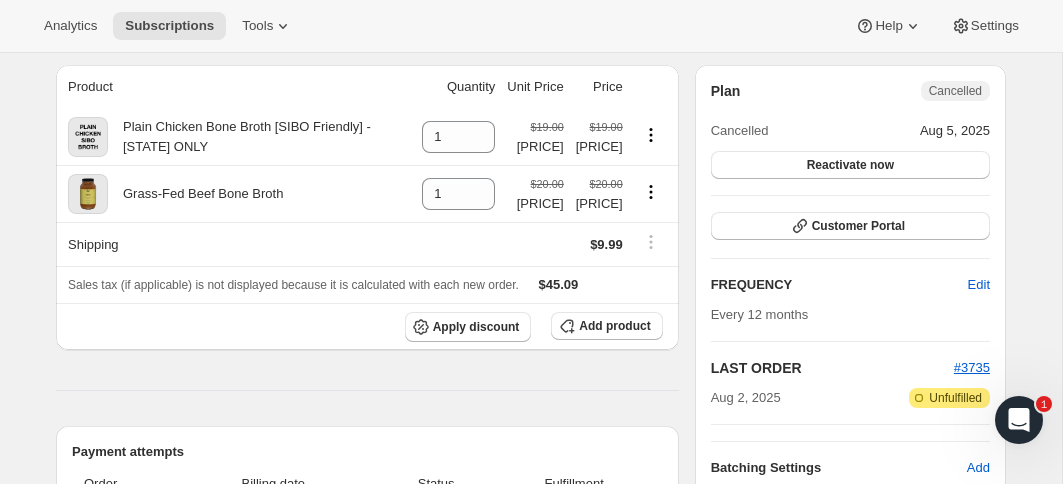 scroll, scrollTop: 0, scrollLeft: 0, axis: both 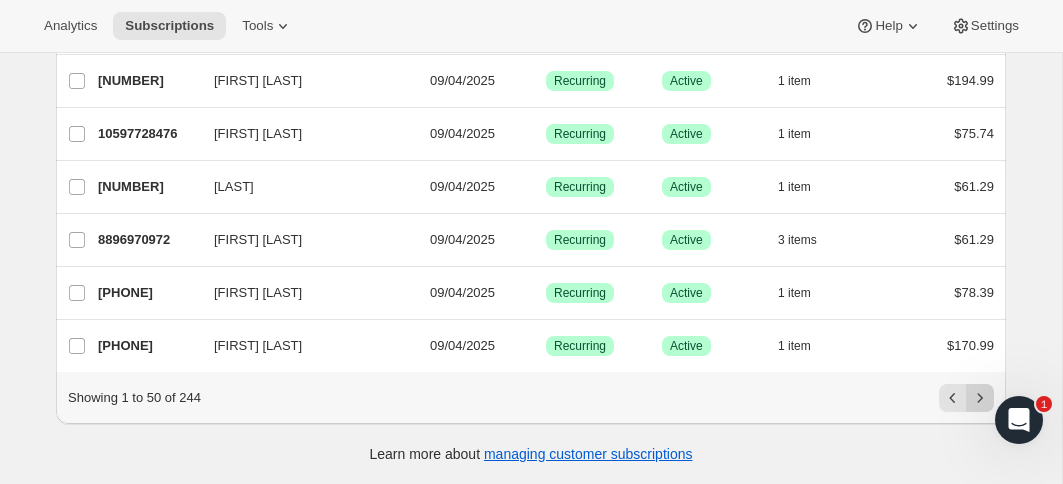 click 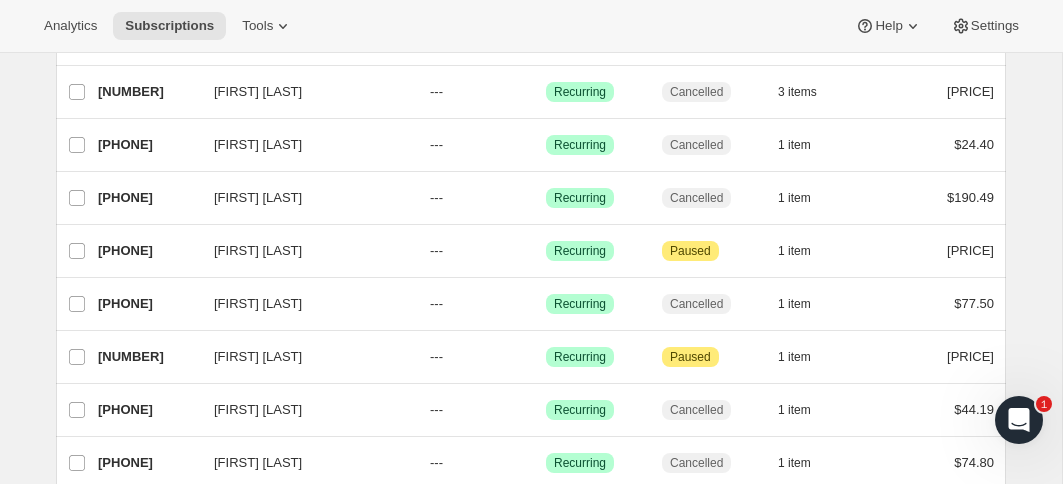 scroll, scrollTop: 2496, scrollLeft: 0, axis: vertical 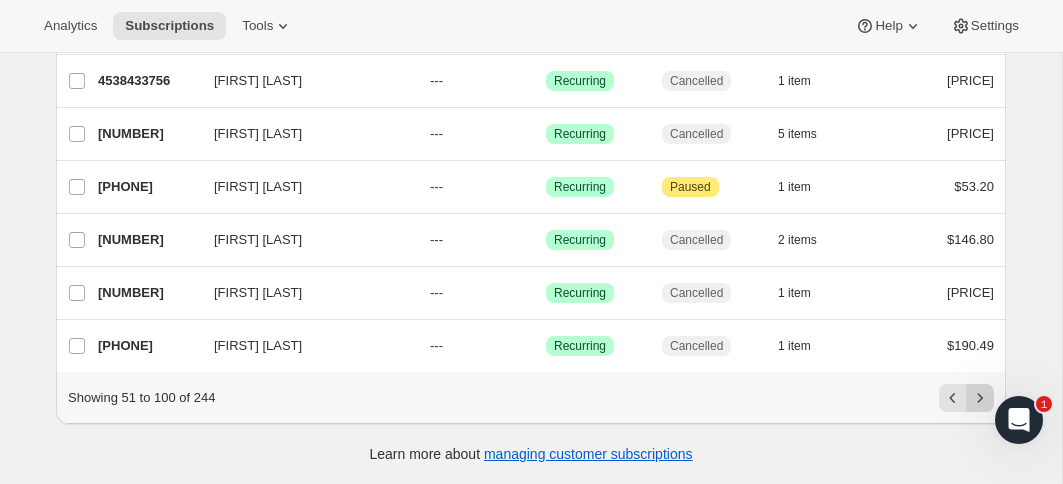click 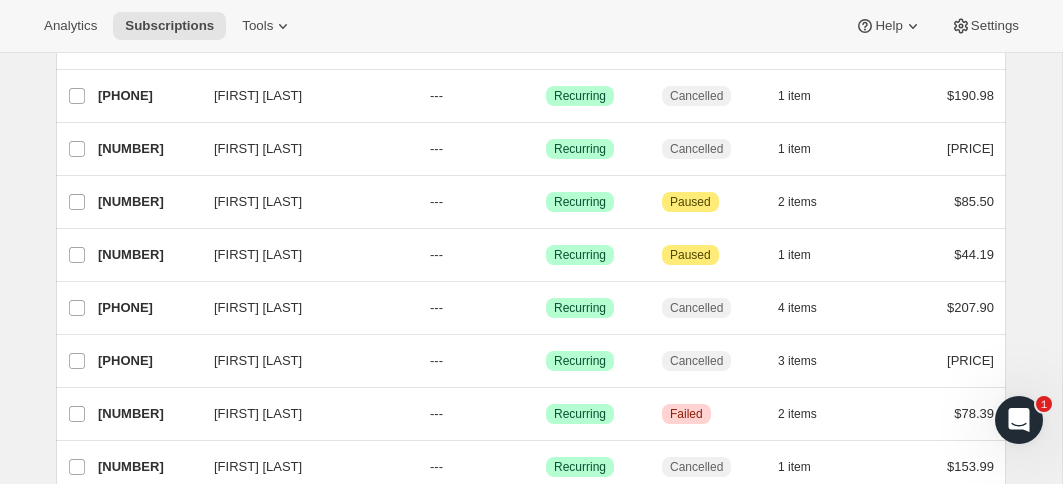 scroll, scrollTop: 2496, scrollLeft: 0, axis: vertical 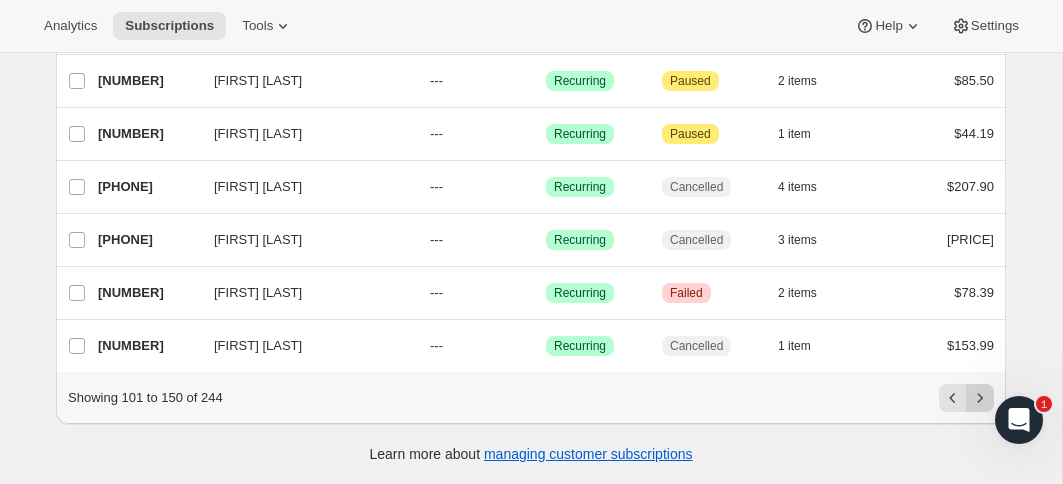 click 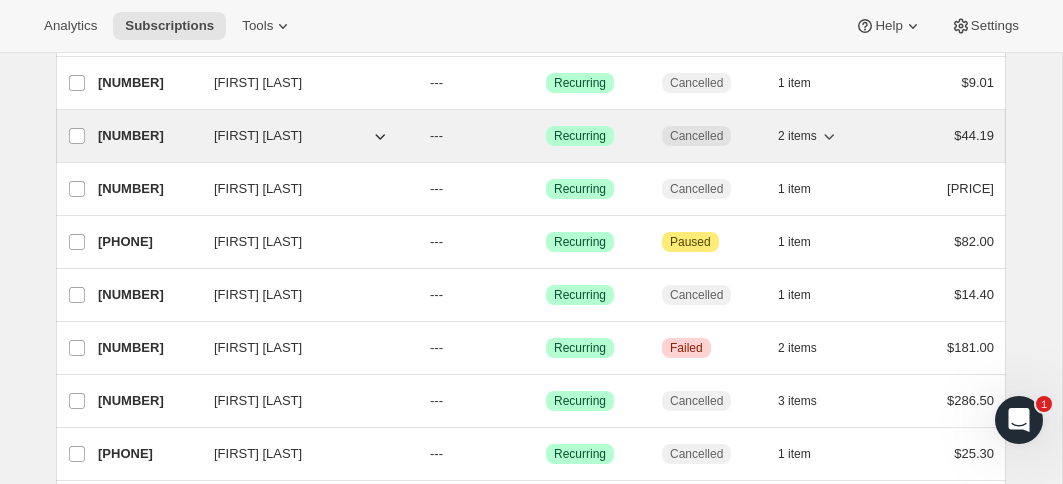 scroll, scrollTop: 2496, scrollLeft: 0, axis: vertical 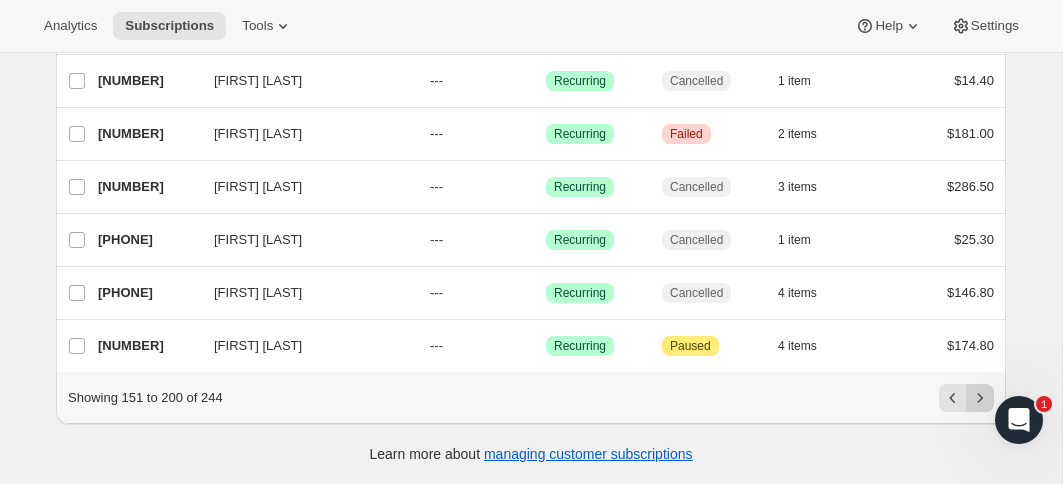 click 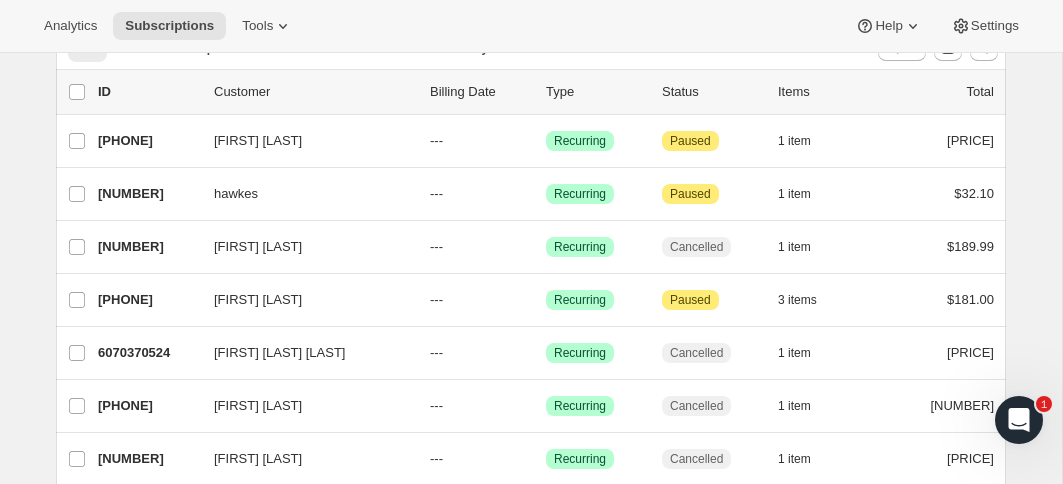 scroll, scrollTop: 0, scrollLeft: 0, axis: both 